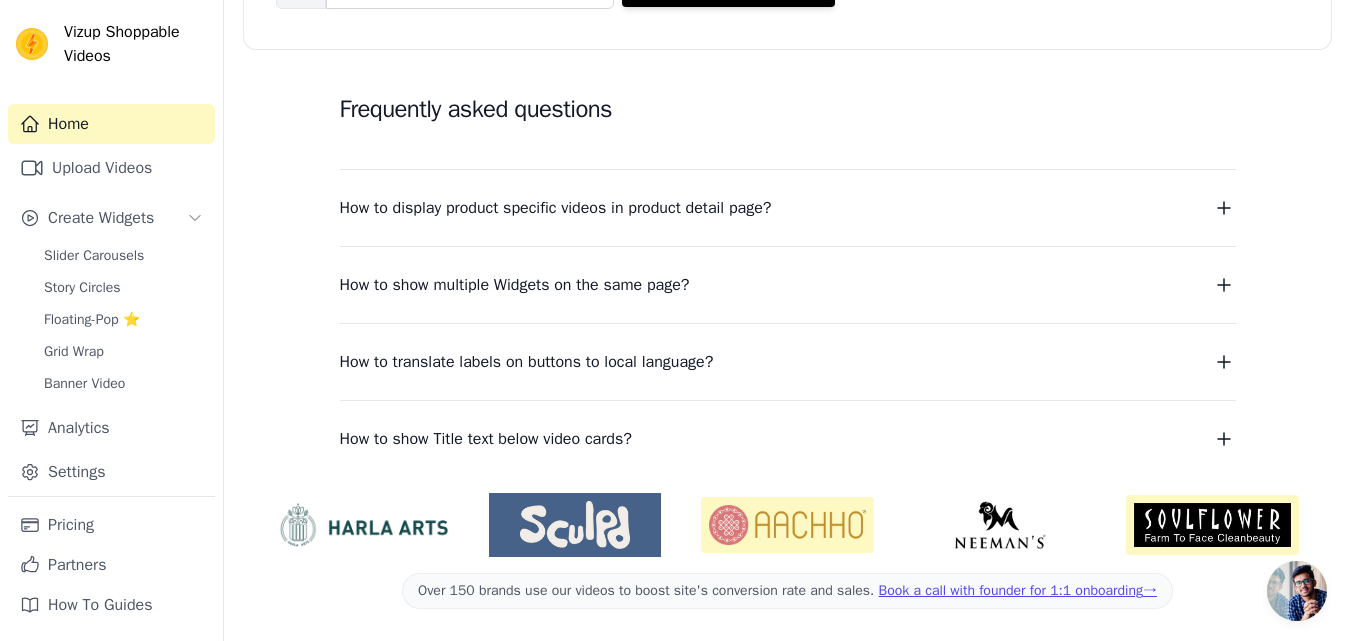 scroll, scrollTop: 81, scrollLeft: 0, axis: vertical 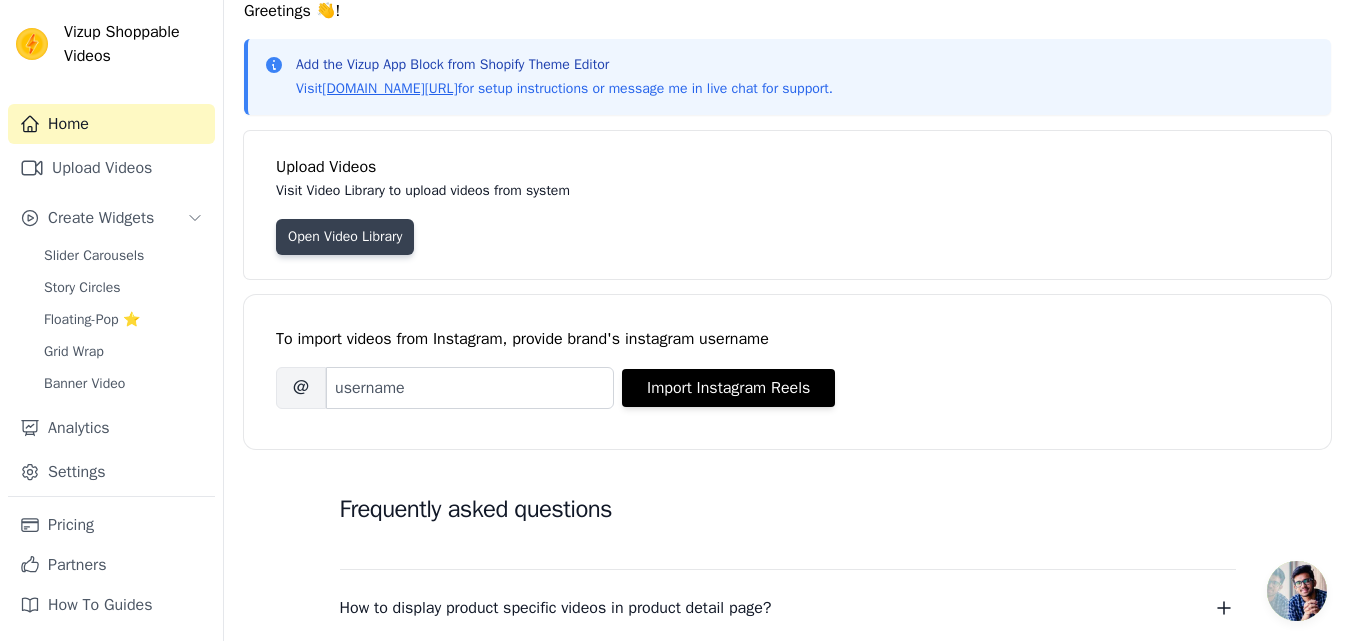 click on "Open Video Library" at bounding box center (345, 237) 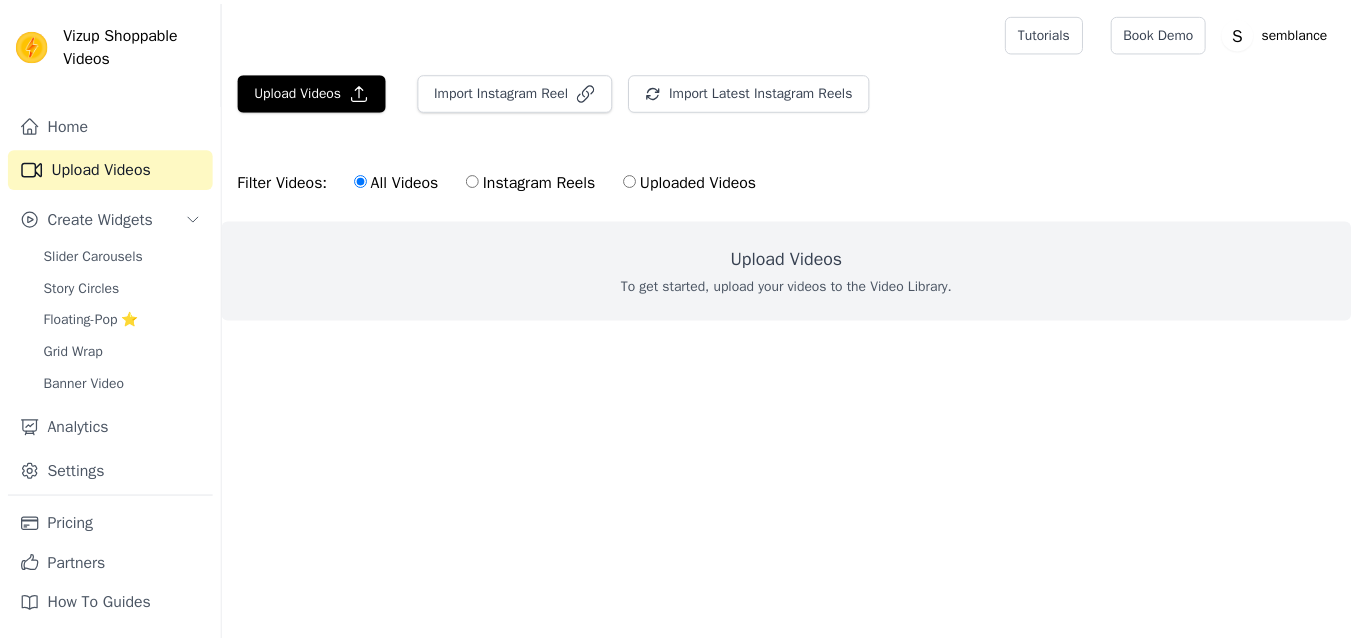 scroll, scrollTop: 0, scrollLeft: 0, axis: both 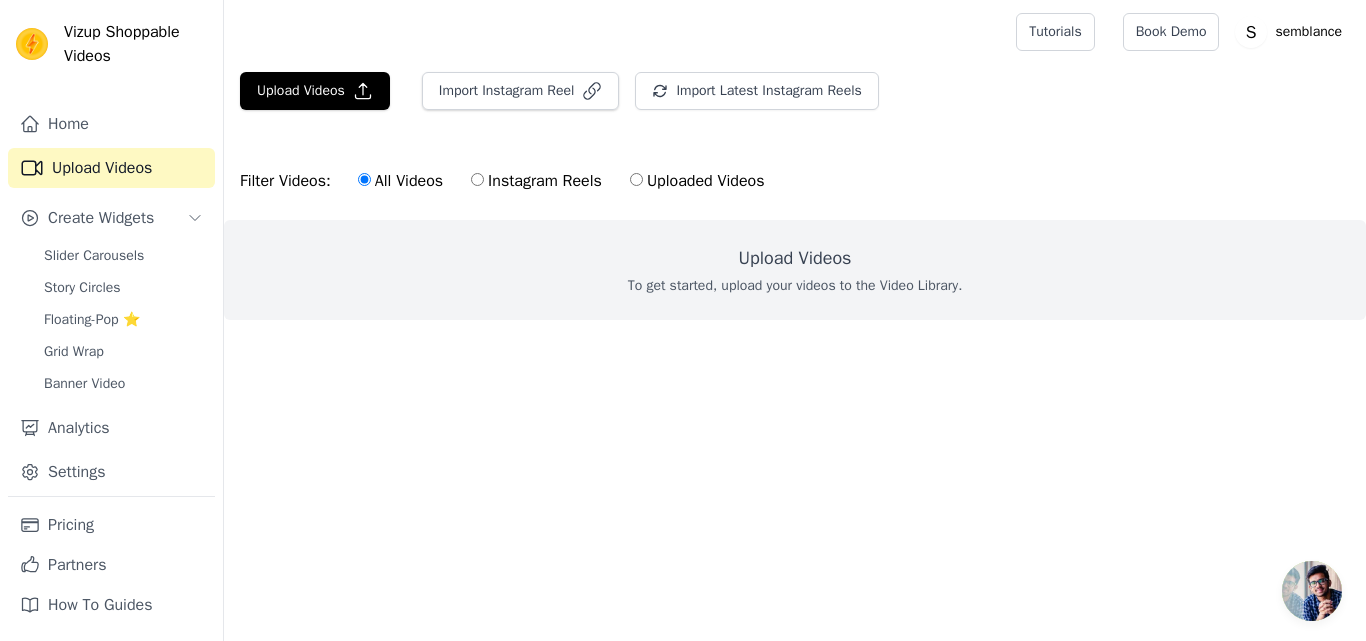 click on "Instagram Reels" at bounding box center (536, 181) 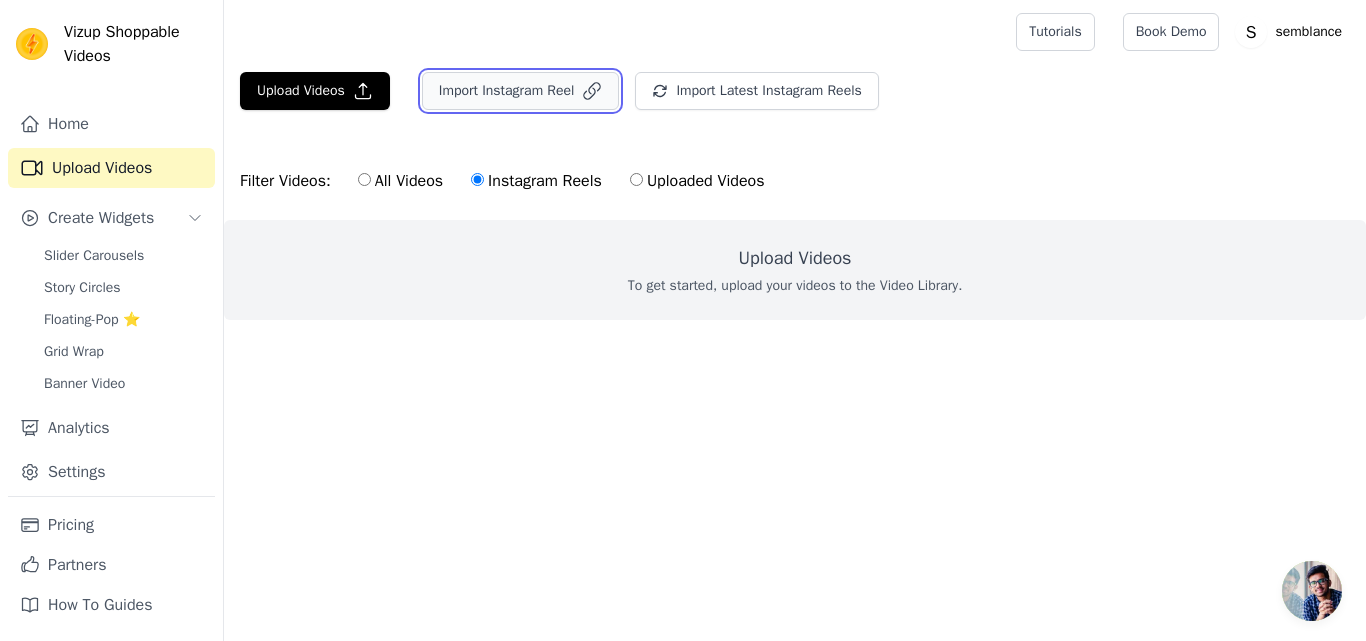 click on "Import Instagram Reel" at bounding box center (521, 91) 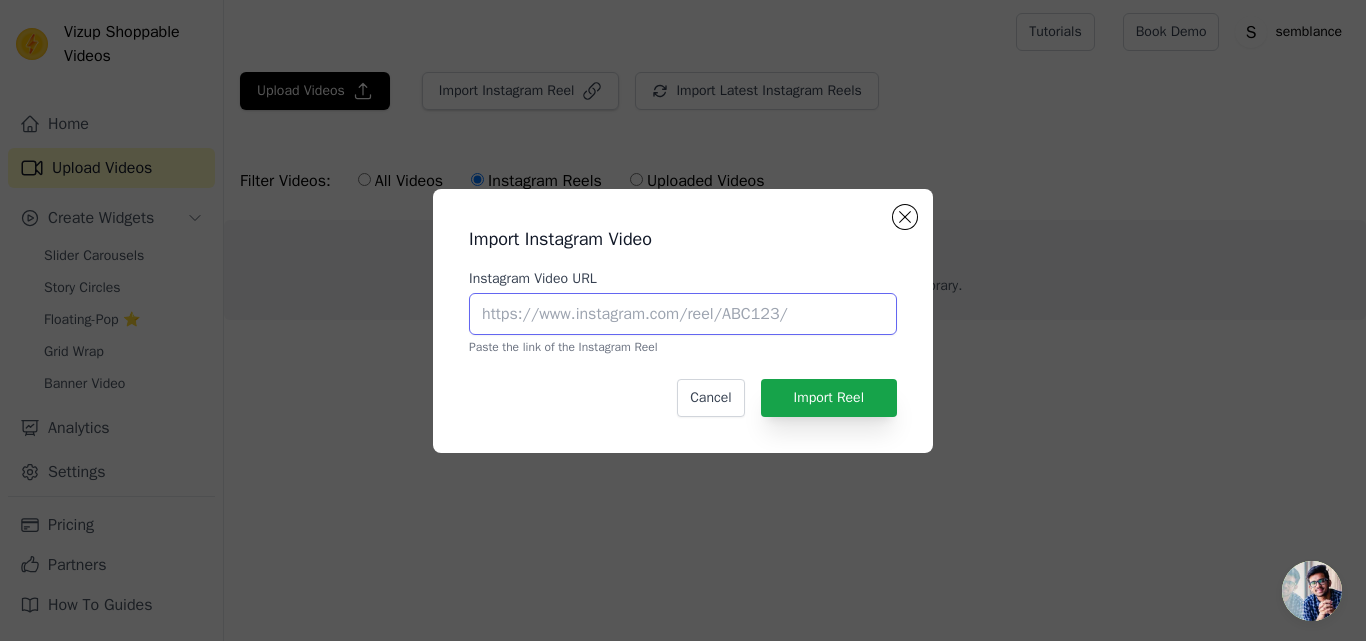 click on "Instagram Video URL" at bounding box center [683, 314] 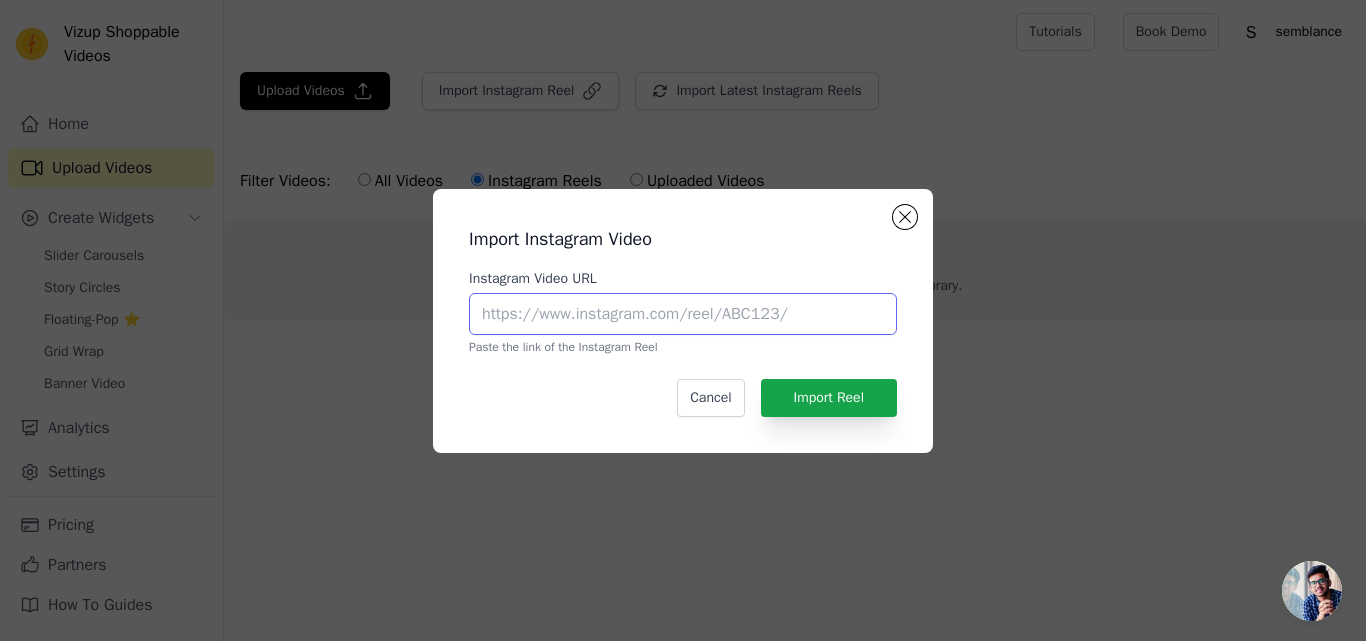 paste on "[URL][DOMAIN_NAME]" 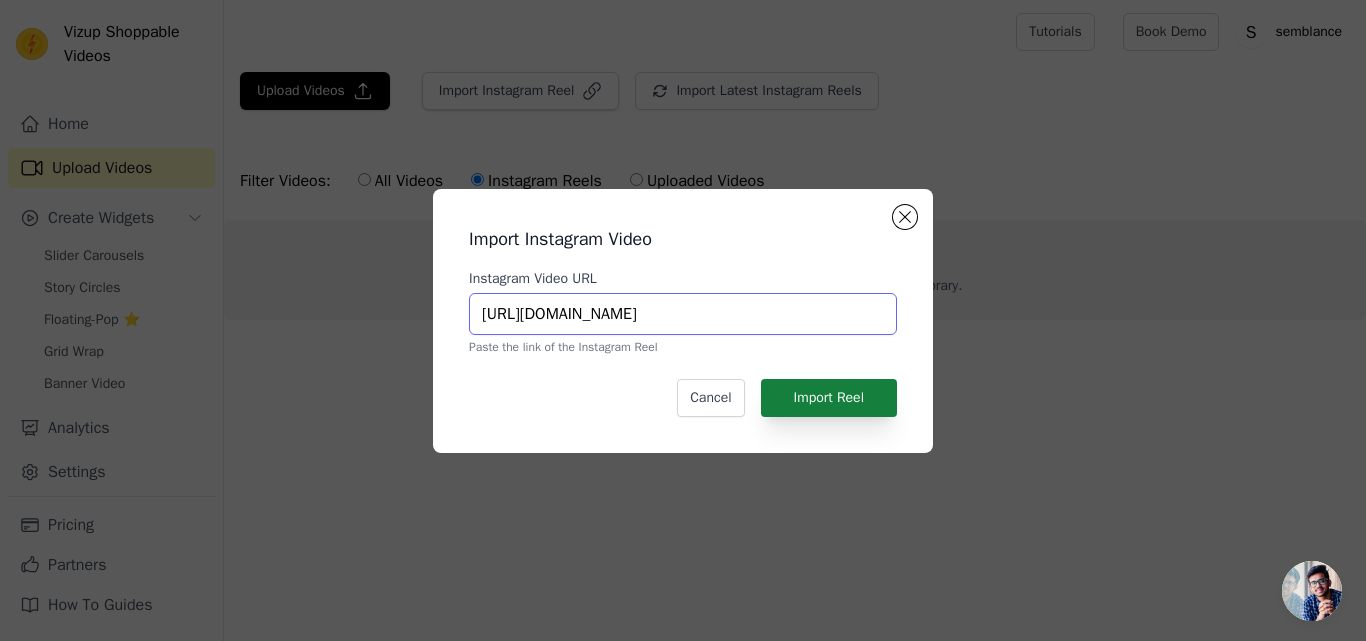 type on "[URL][DOMAIN_NAME]" 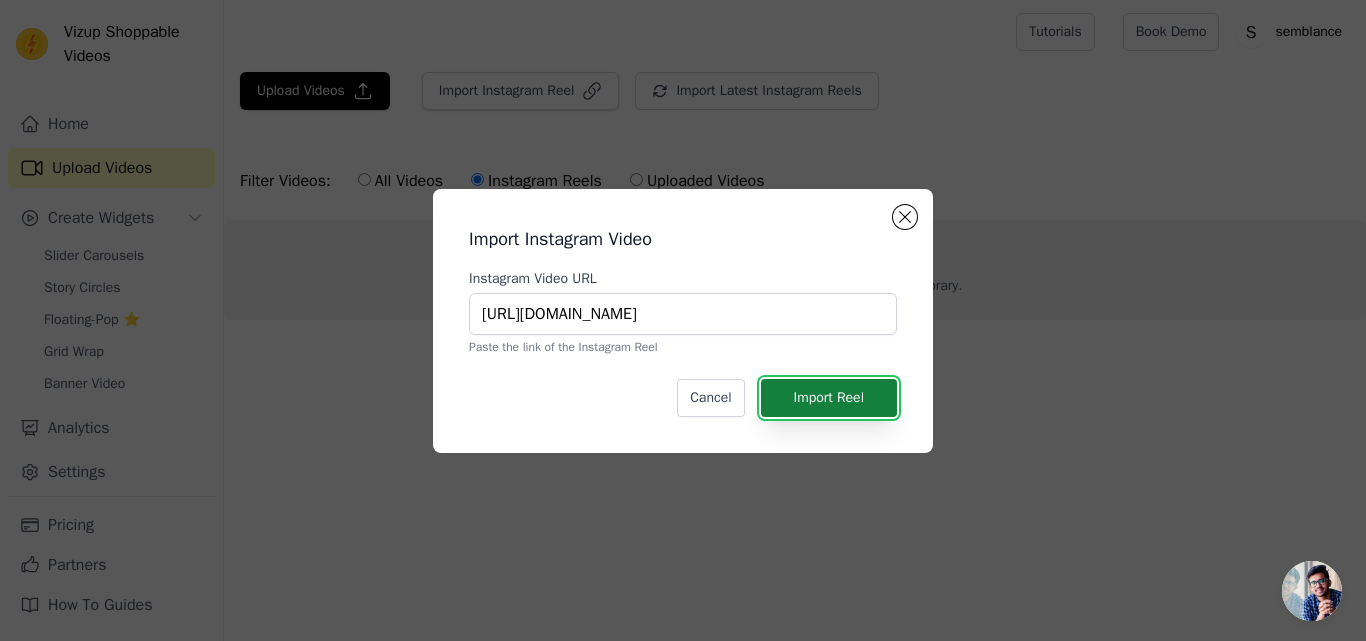 click on "Import Reel" at bounding box center [829, 398] 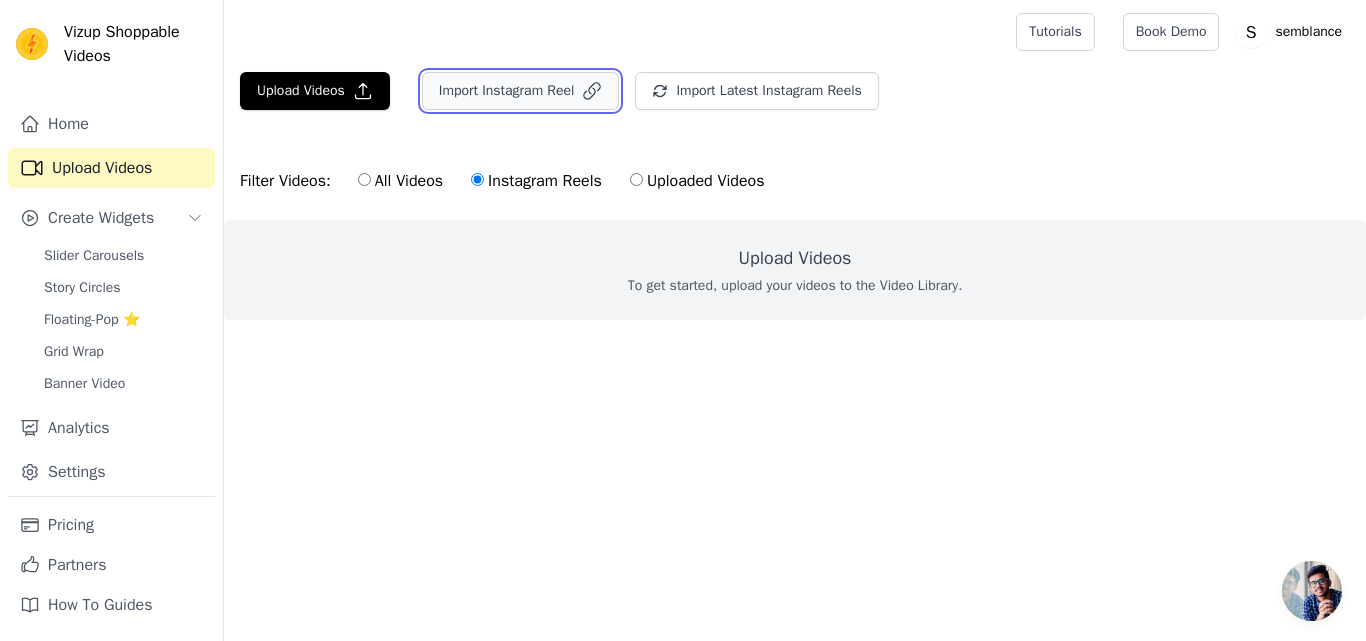 click on "Import Instagram Reel" at bounding box center (521, 91) 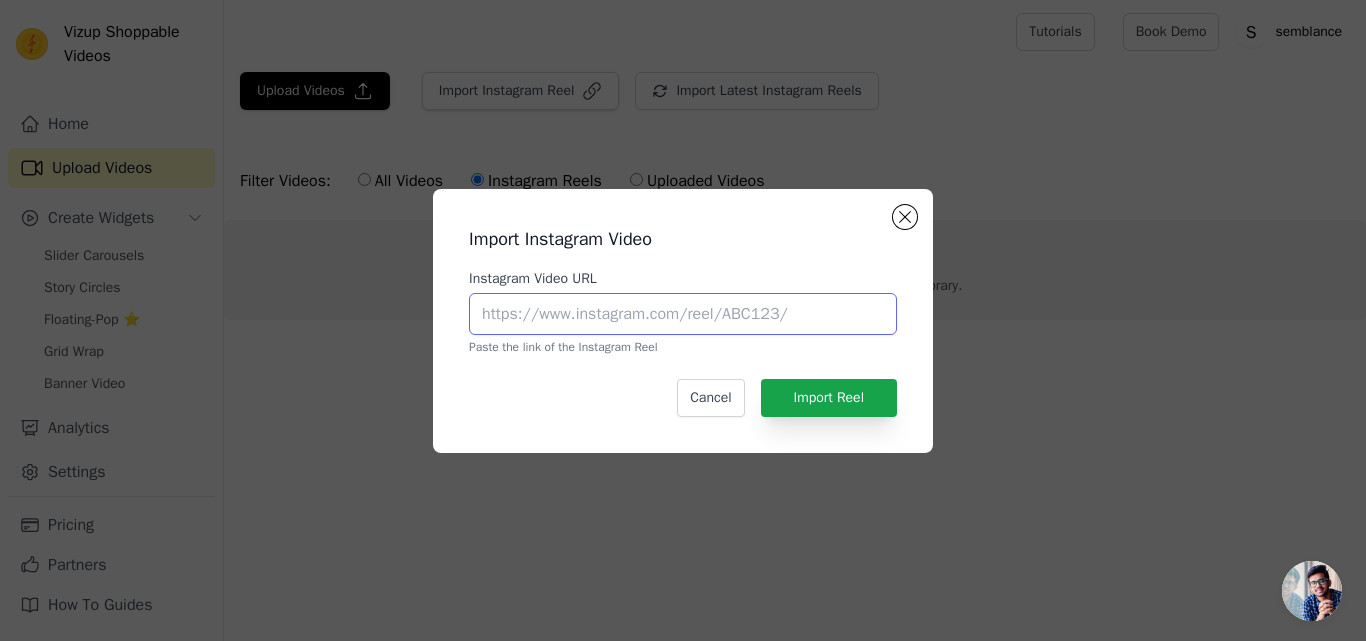 click on "Instagram Video URL" at bounding box center [683, 314] 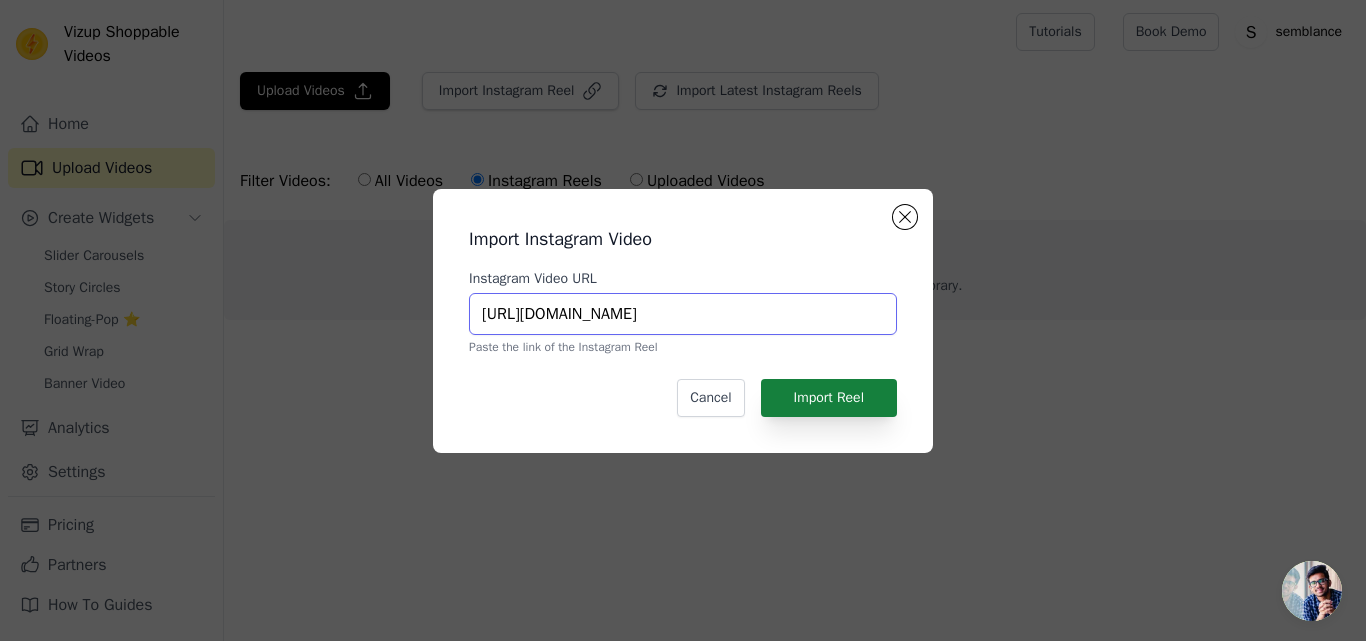 type on "[URL][DOMAIN_NAME]" 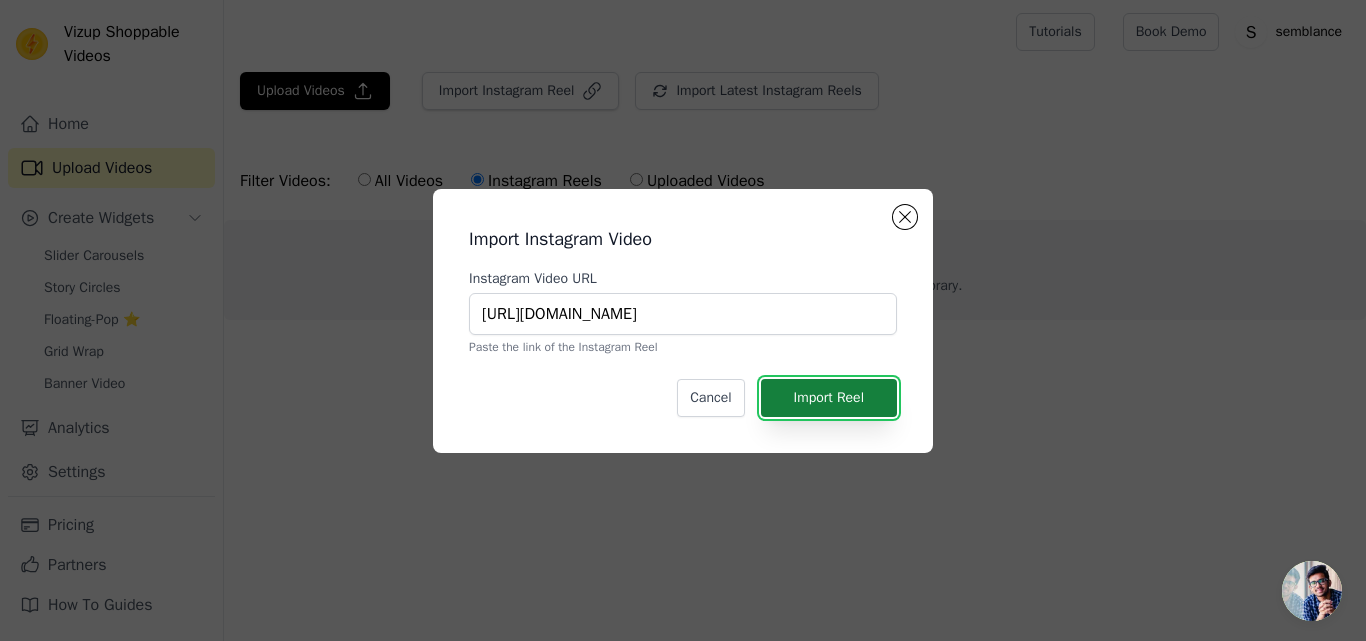 click on "Import Reel" at bounding box center (829, 398) 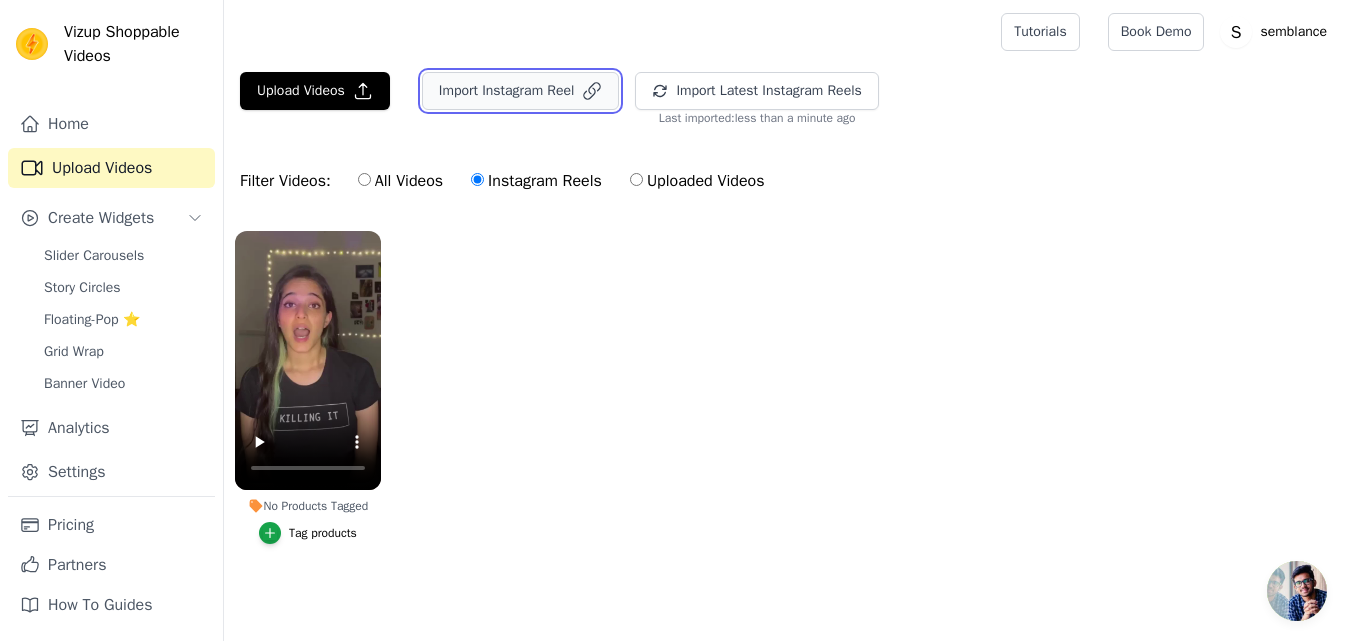 click on "Import Instagram Reel" at bounding box center (521, 91) 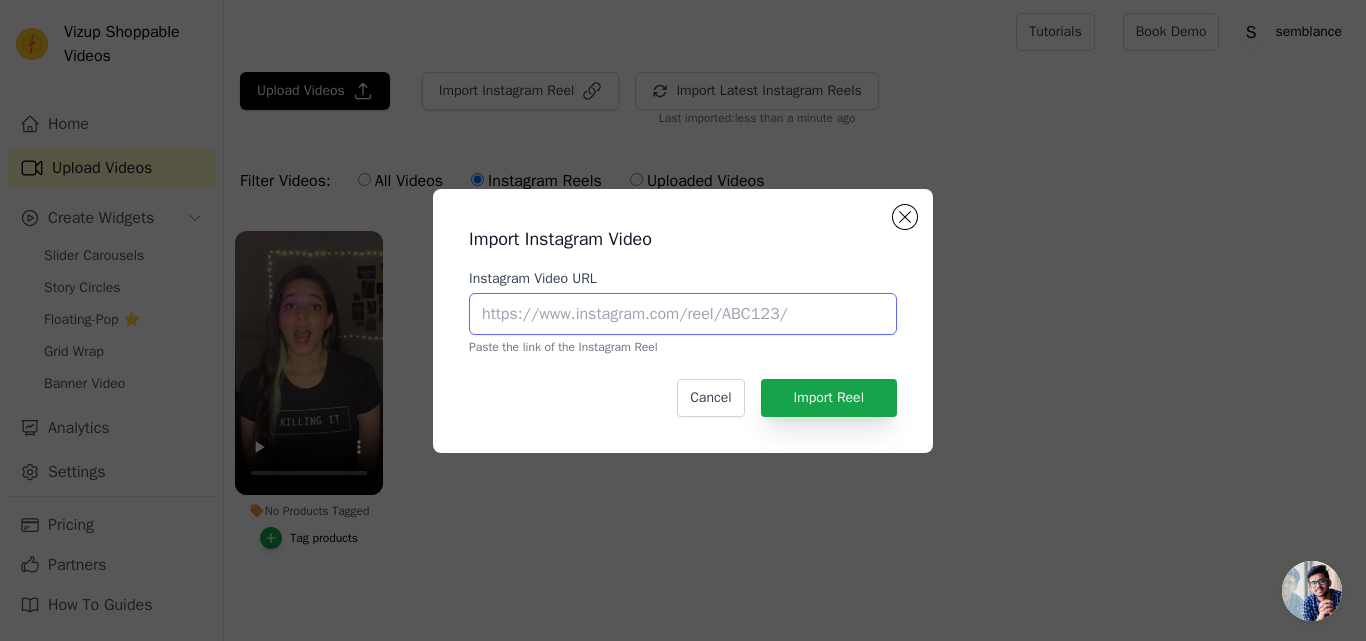 click on "Instagram Video URL" at bounding box center [683, 314] 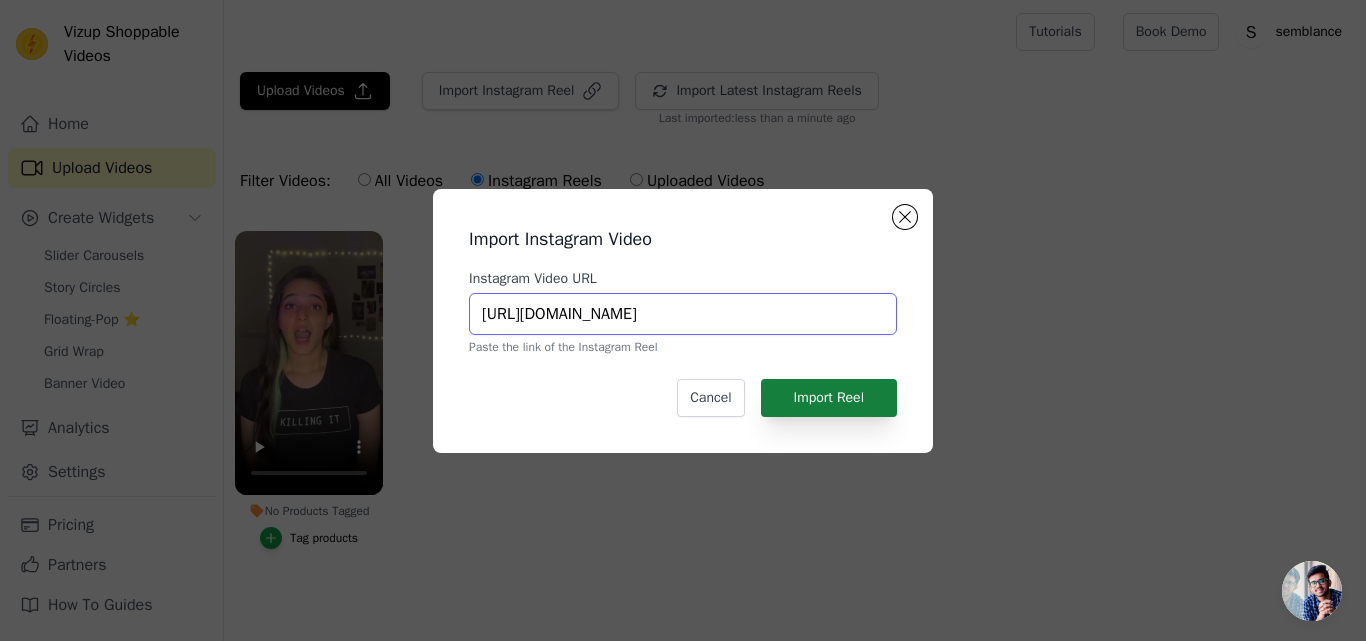 type on "[URL][DOMAIN_NAME]" 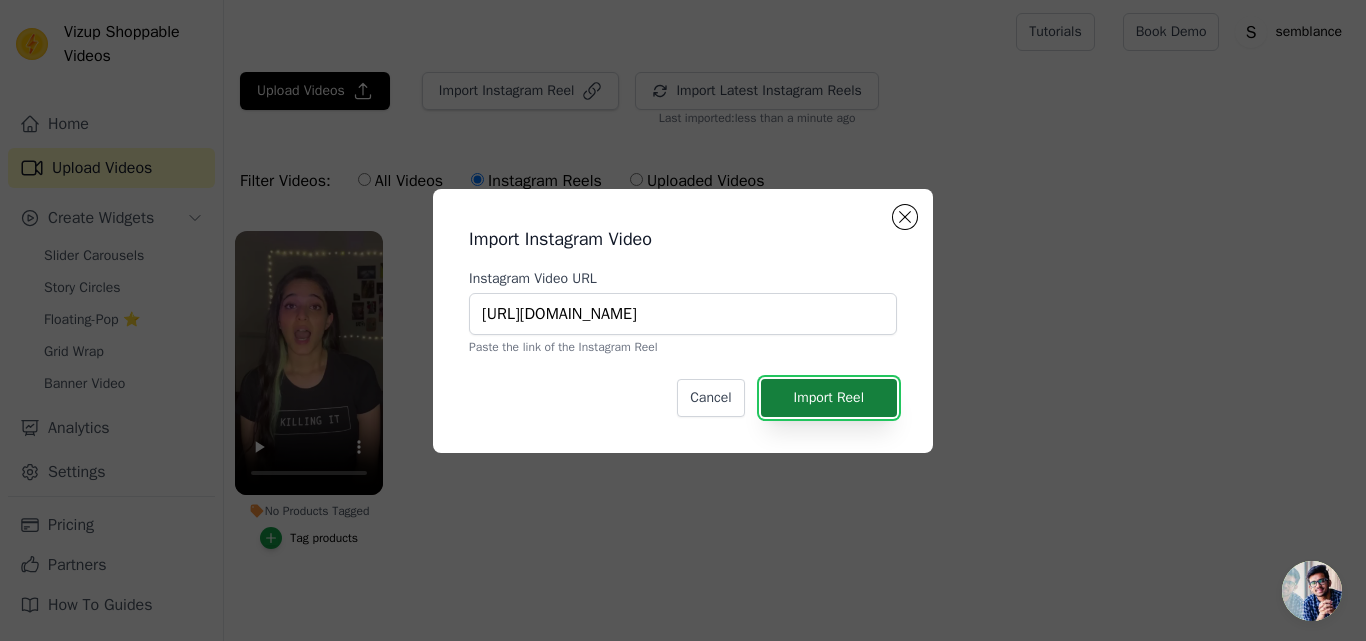 click on "Import Reel" at bounding box center (829, 398) 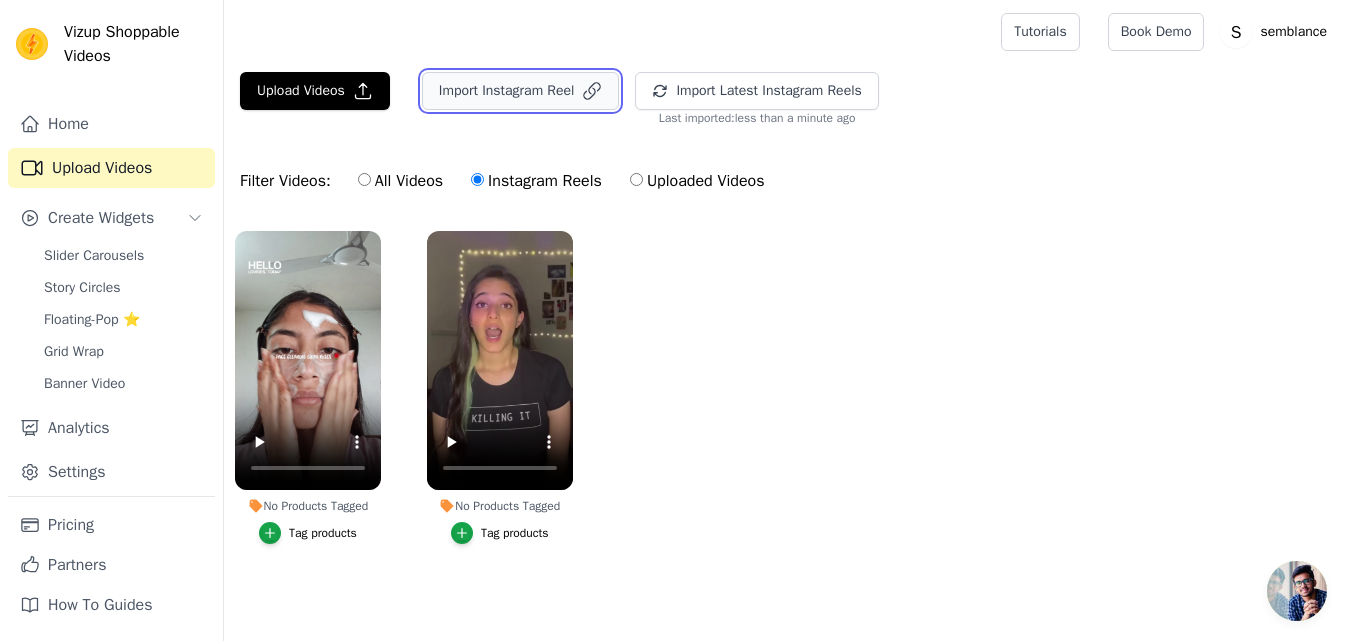 click on "Import Instagram Reel" at bounding box center [521, 91] 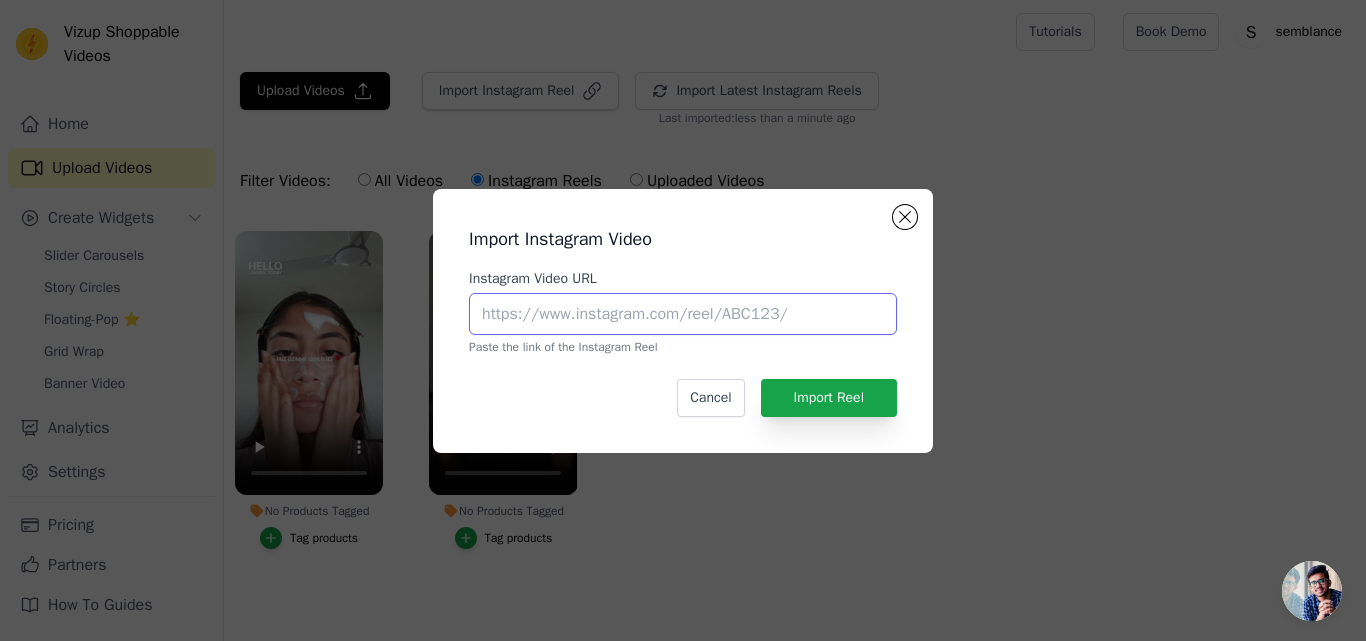 click on "Instagram Video URL" at bounding box center (683, 314) 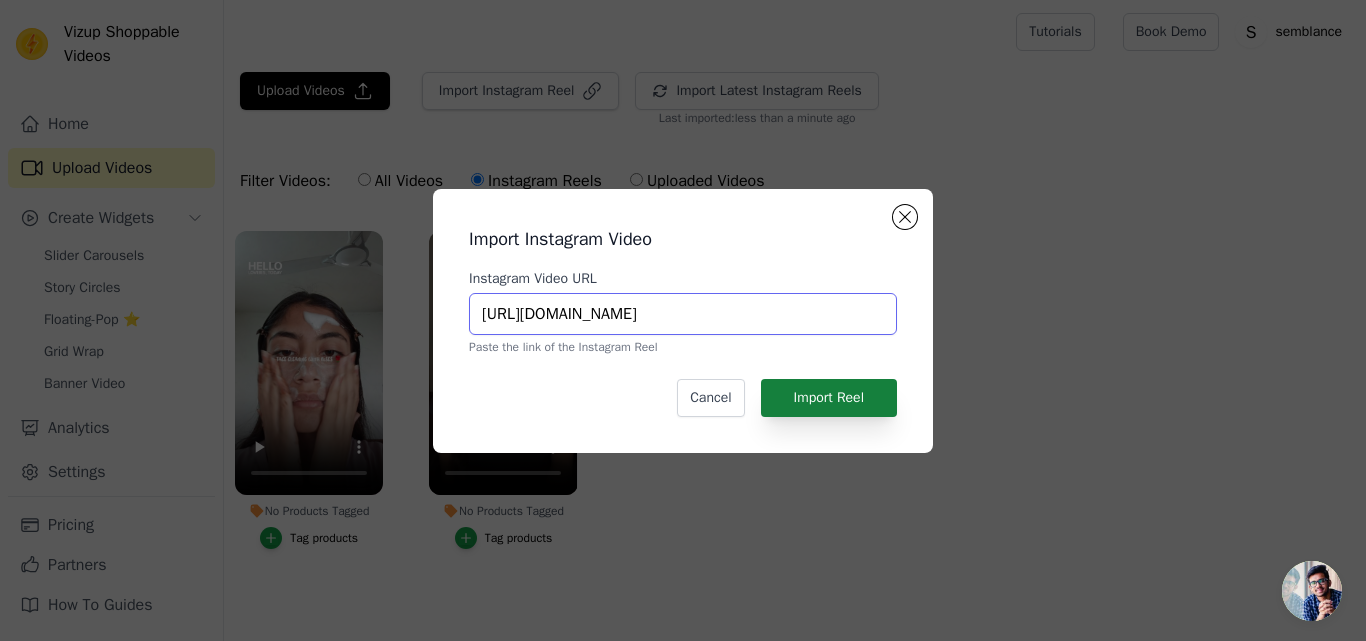 type on "[URL][DOMAIN_NAME]" 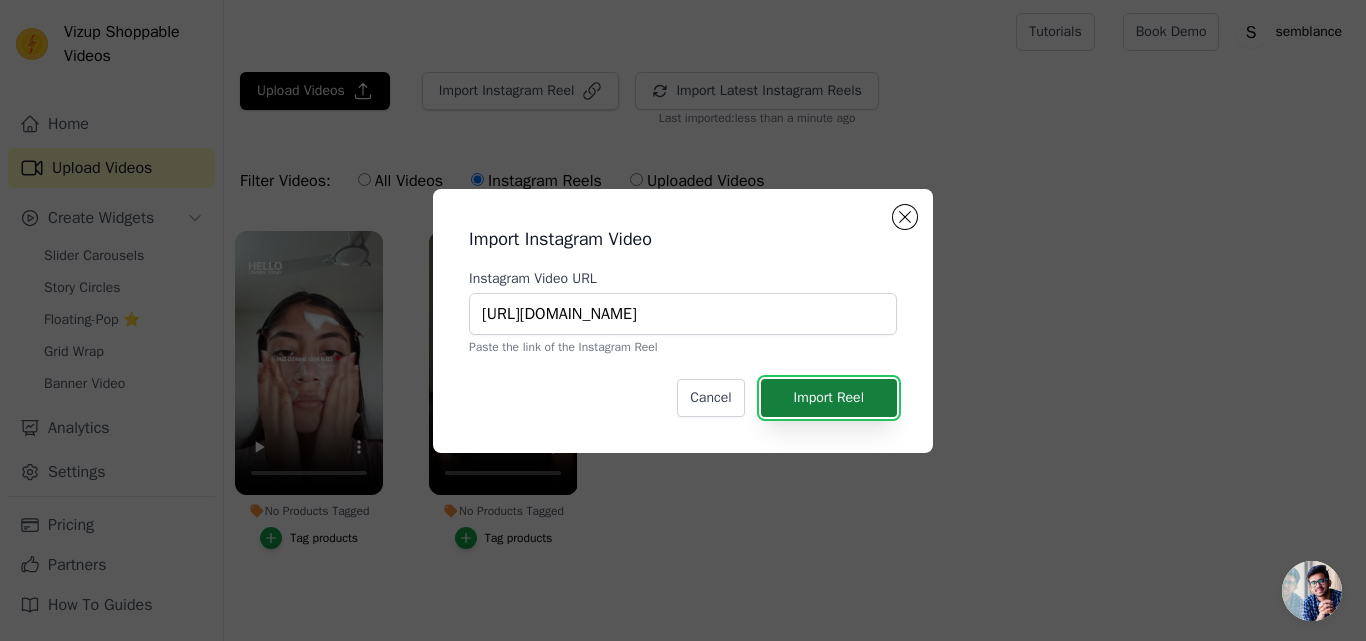 click on "Import Reel" at bounding box center [829, 398] 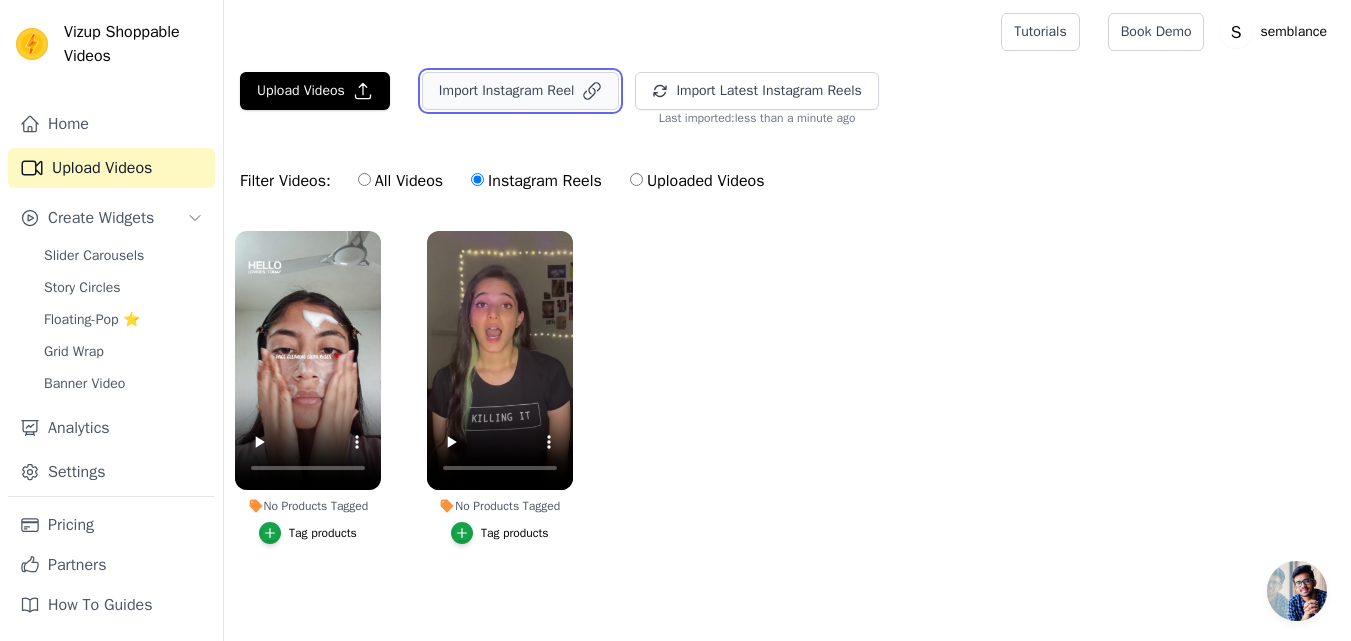 click on "Import Instagram Reel" at bounding box center [521, 91] 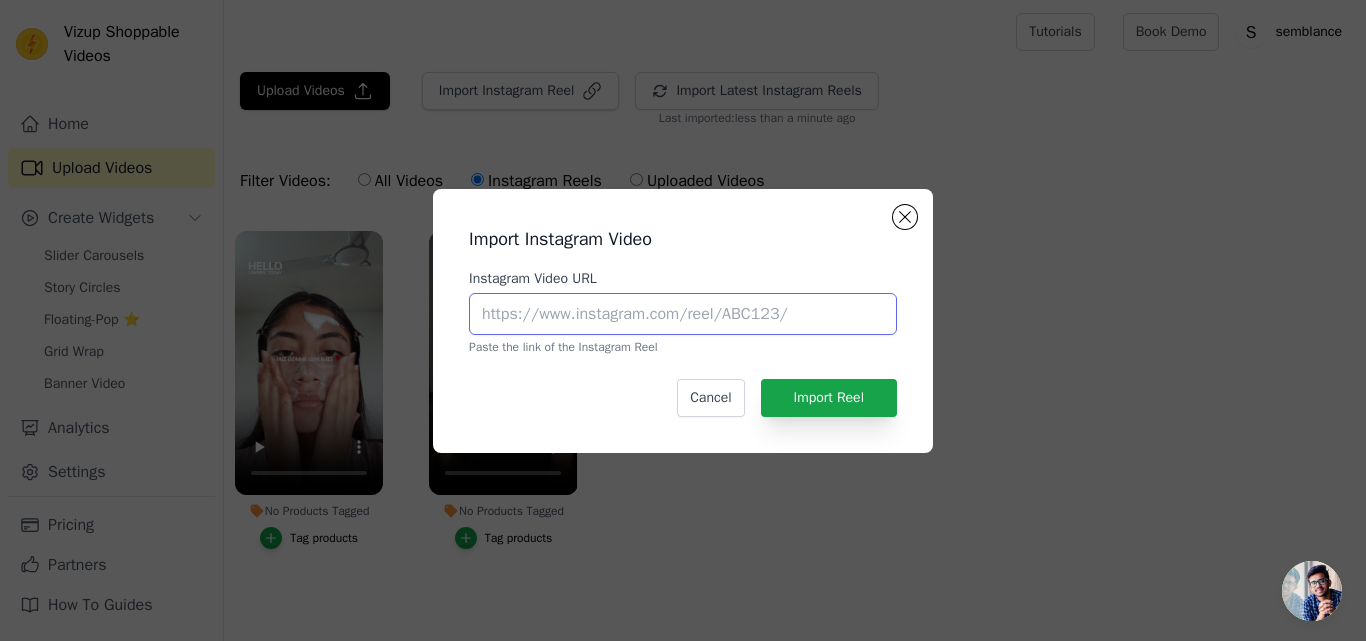 click on "Instagram Video URL" at bounding box center (683, 314) 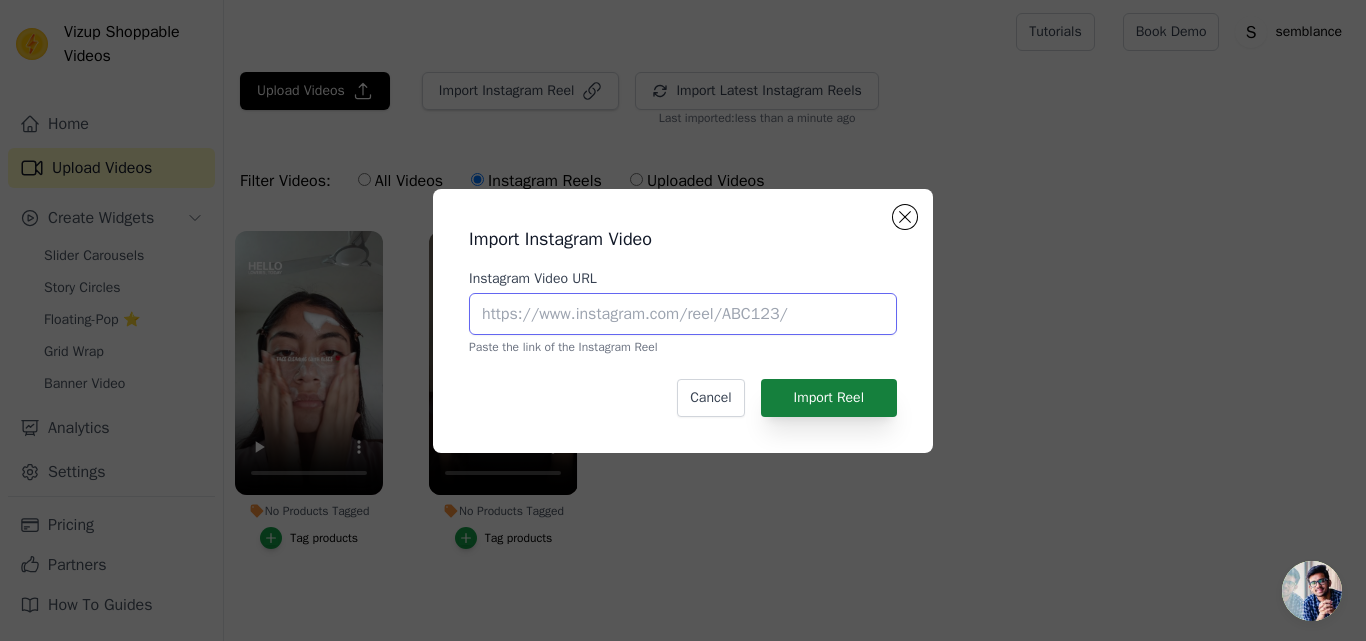 paste on "[URL][DOMAIN_NAME]" 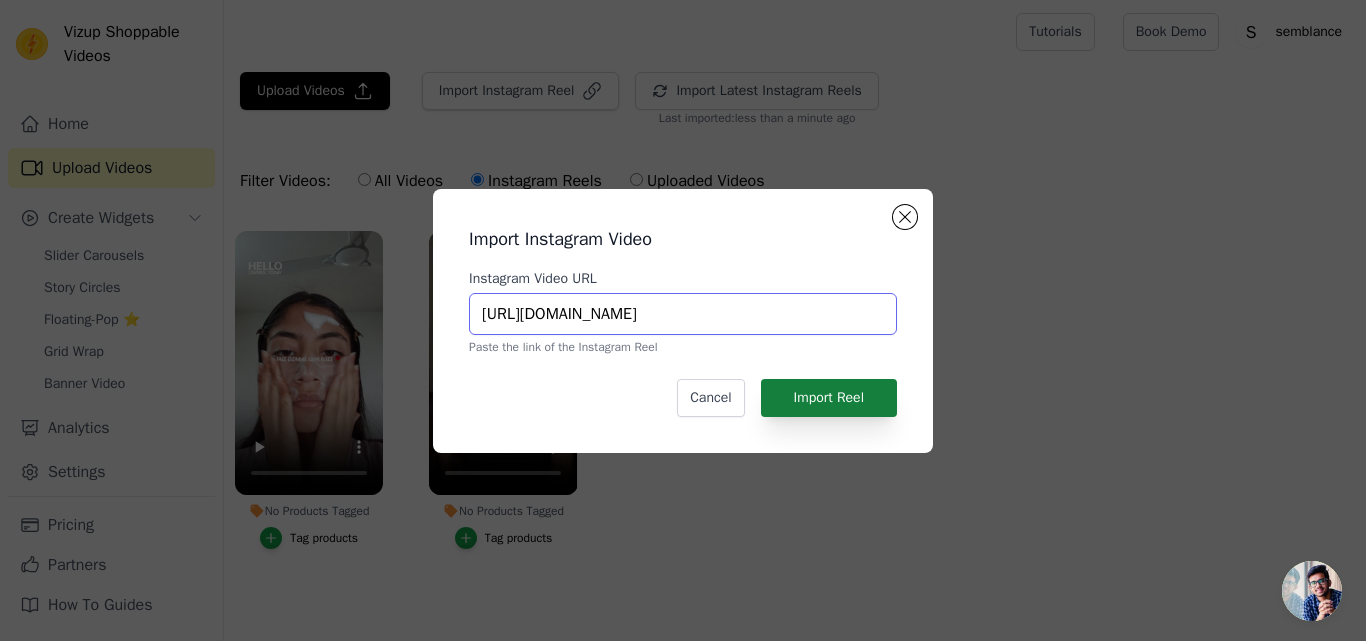 type on "[URL][DOMAIN_NAME]" 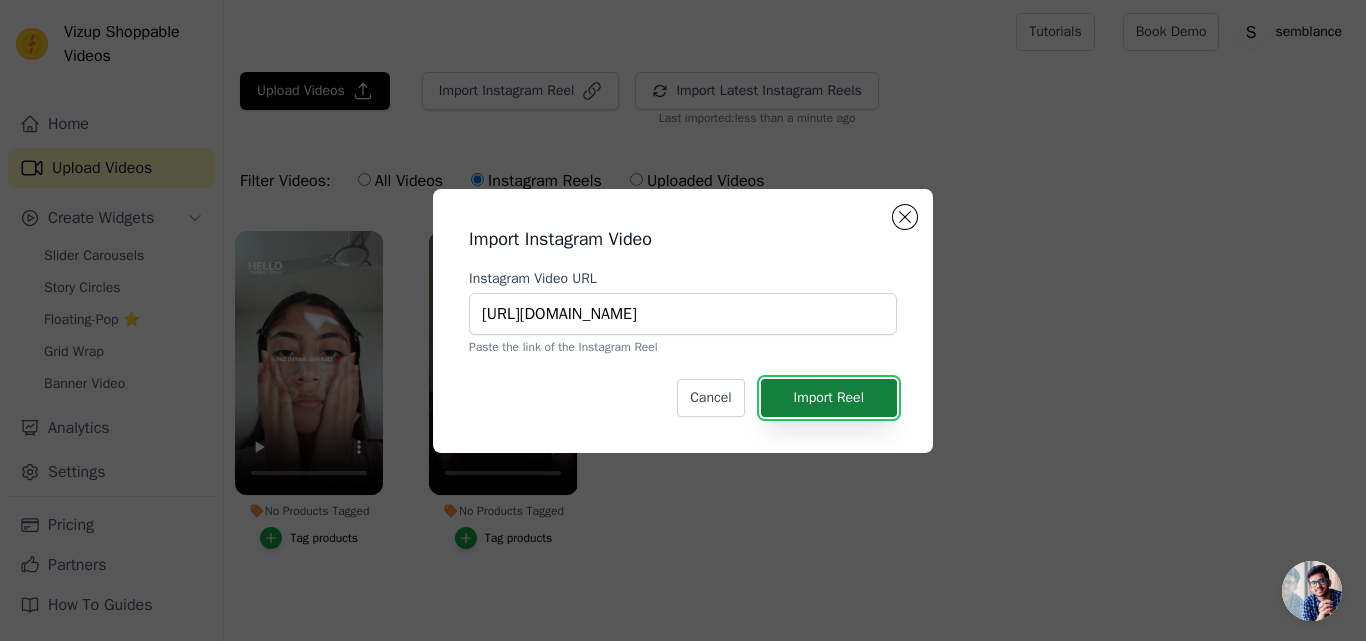 click on "Import Reel" at bounding box center (829, 398) 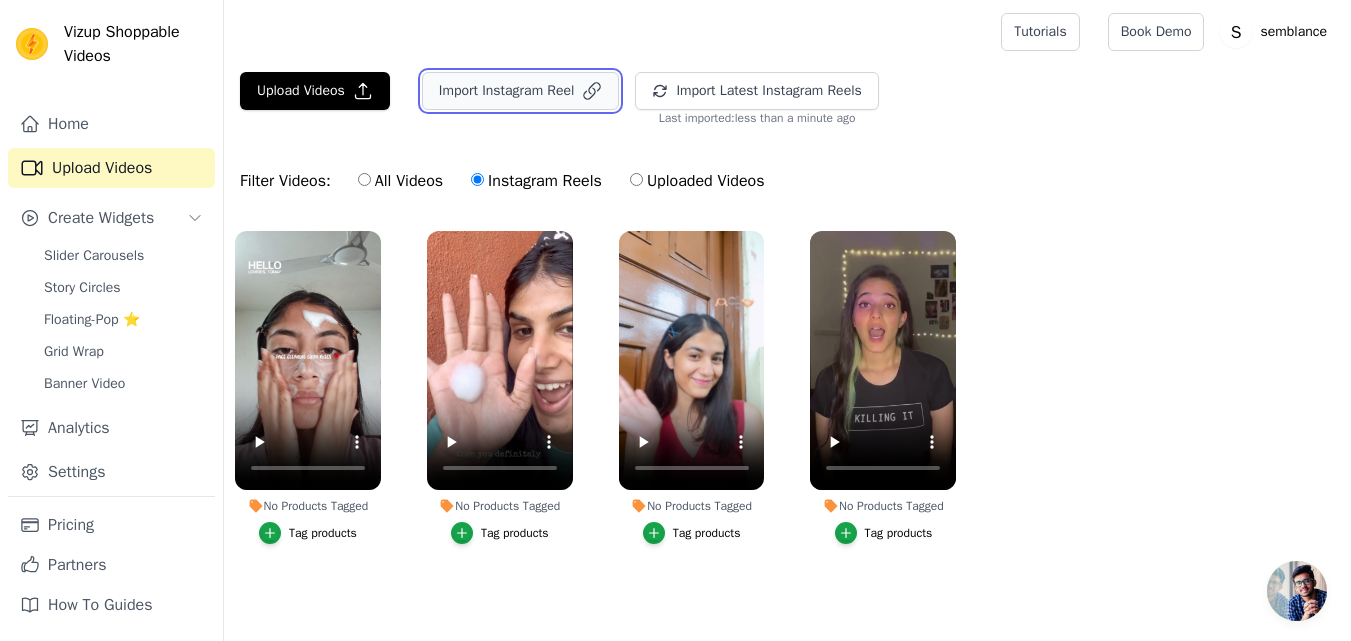 click on "Import Instagram Reel" at bounding box center (521, 91) 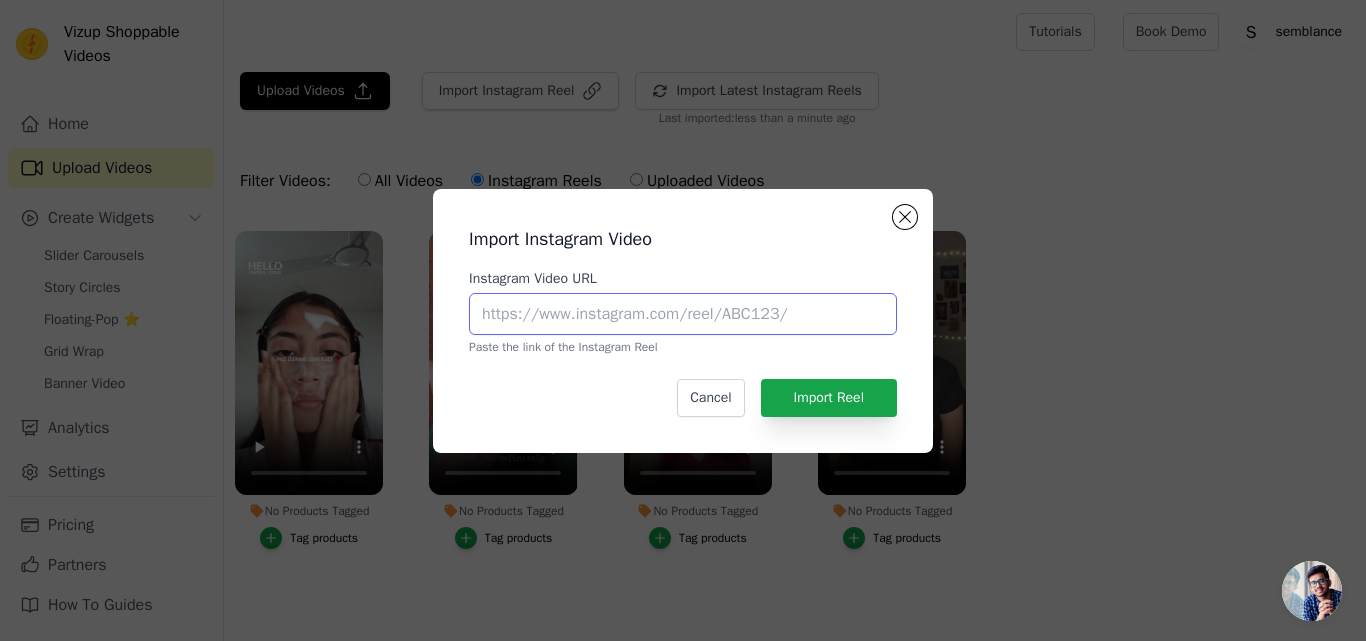 click on "Instagram Video URL" at bounding box center [683, 314] 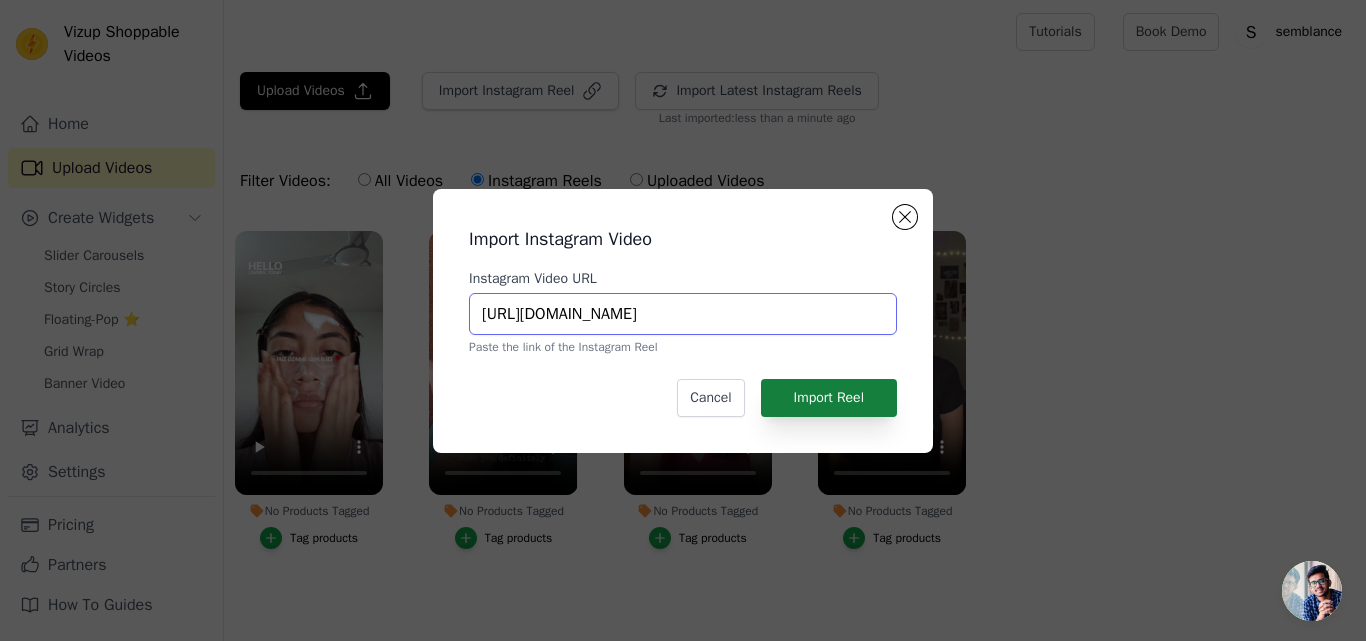 type on "[URL][DOMAIN_NAME]" 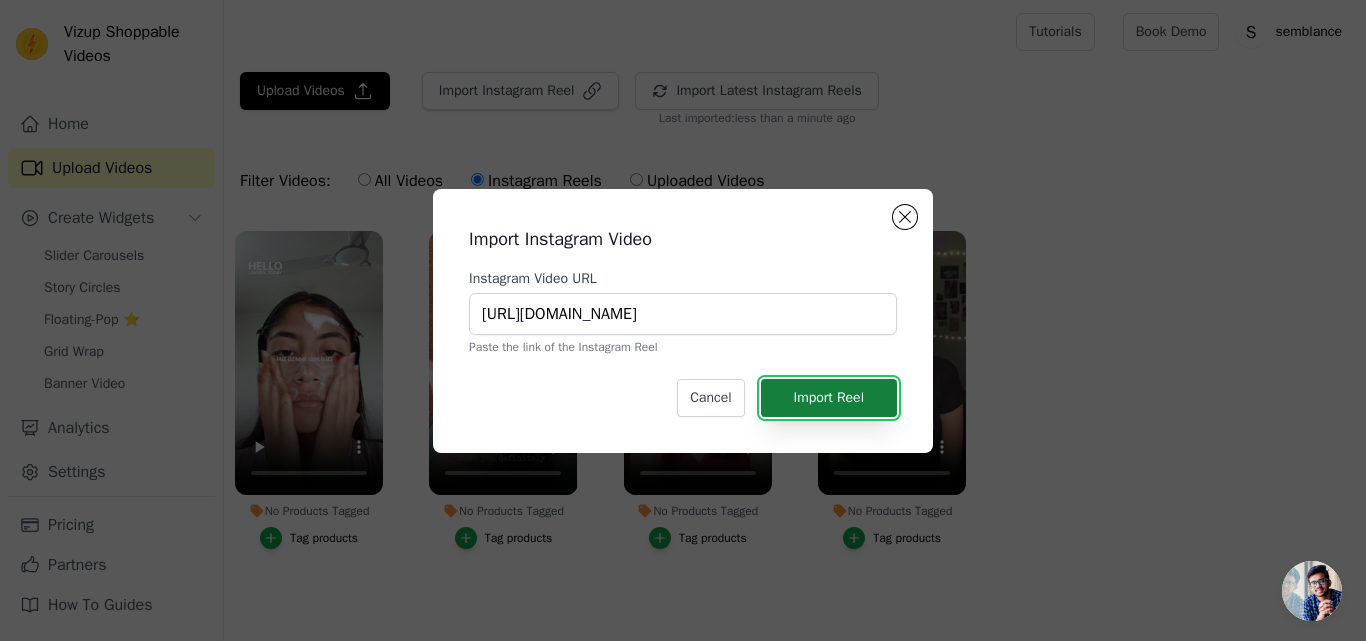 click on "Import Reel" at bounding box center (829, 398) 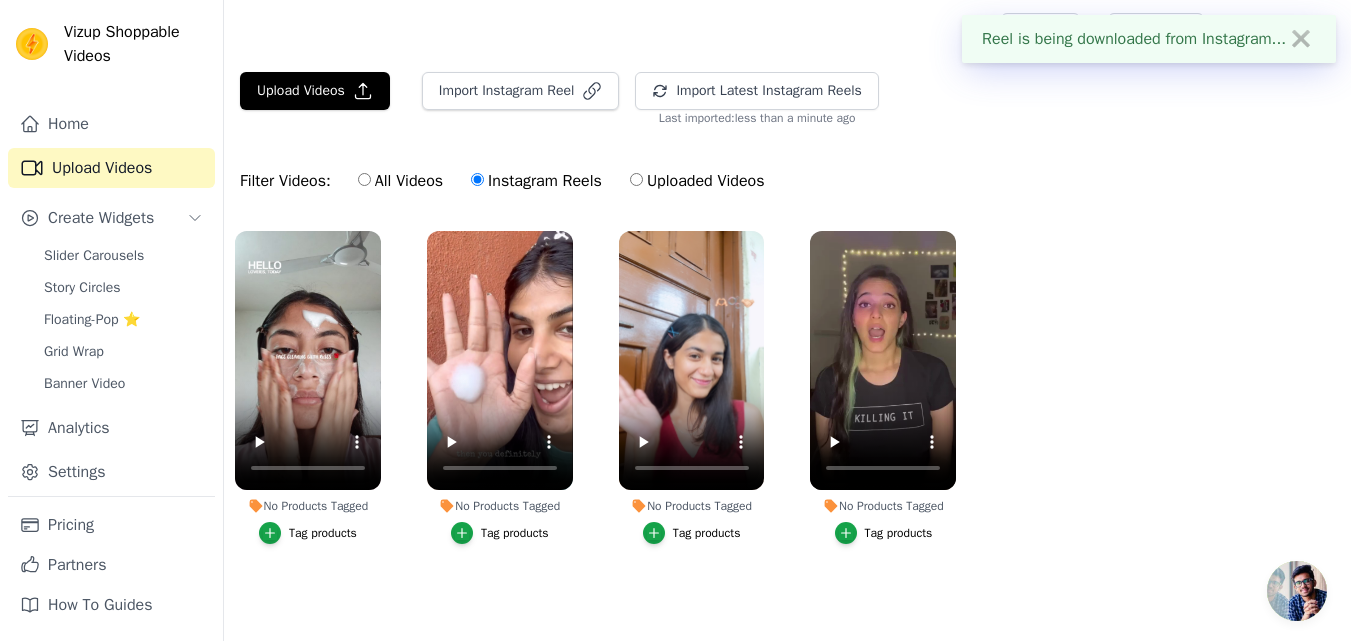 click on "No Products Tagged       Tag products
No Products Tagged       Tag products
No Products Tagged       Tag products
No Products Tagged       Tag products" at bounding box center [787, 407] 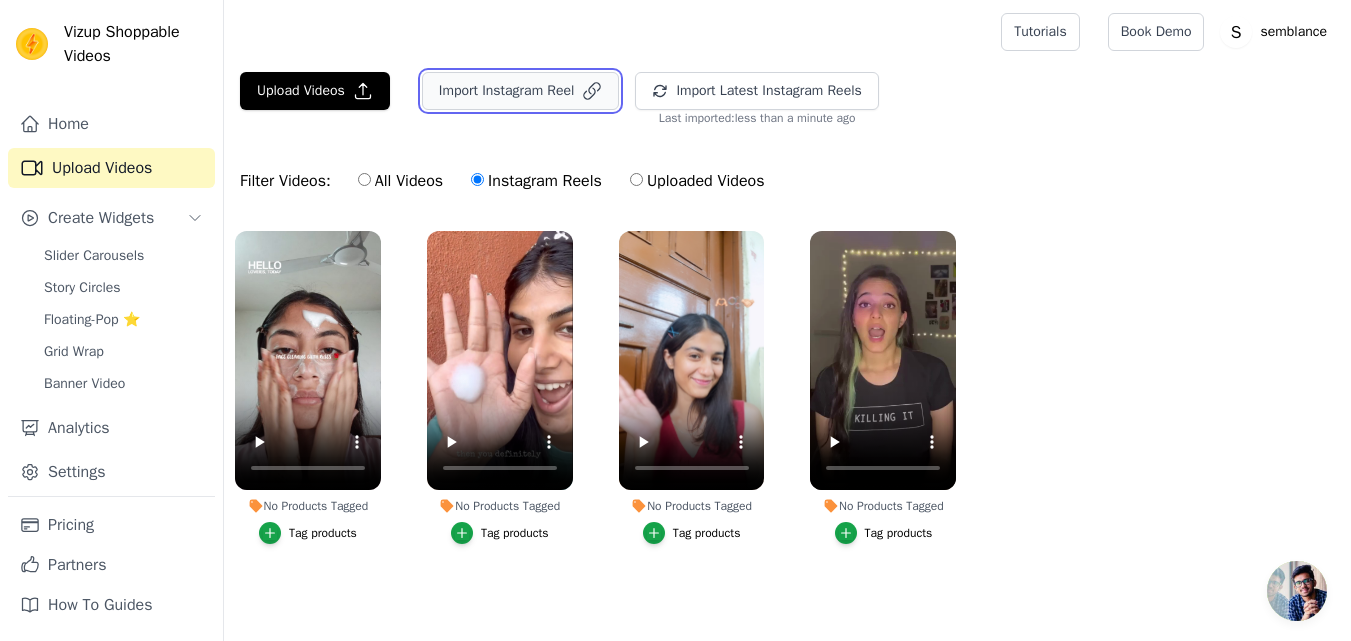 click on "Import Instagram Reel" at bounding box center [521, 91] 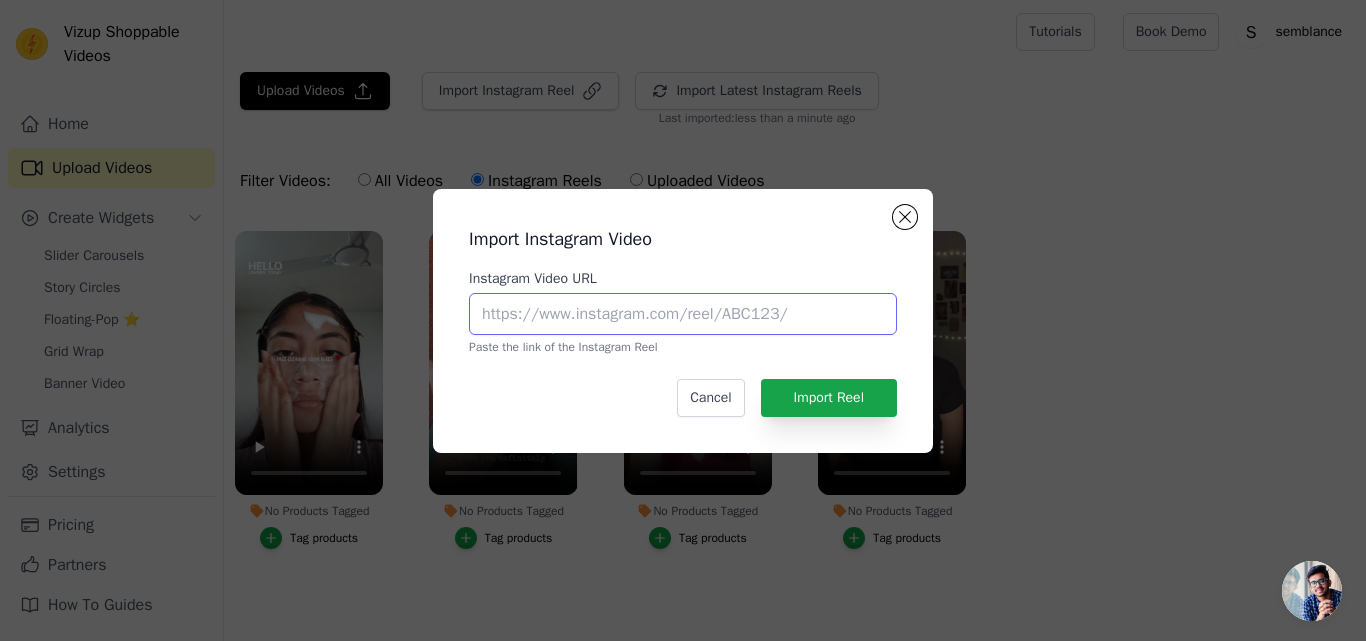click on "Instagram Video URL" at bounding box center [683, 314] 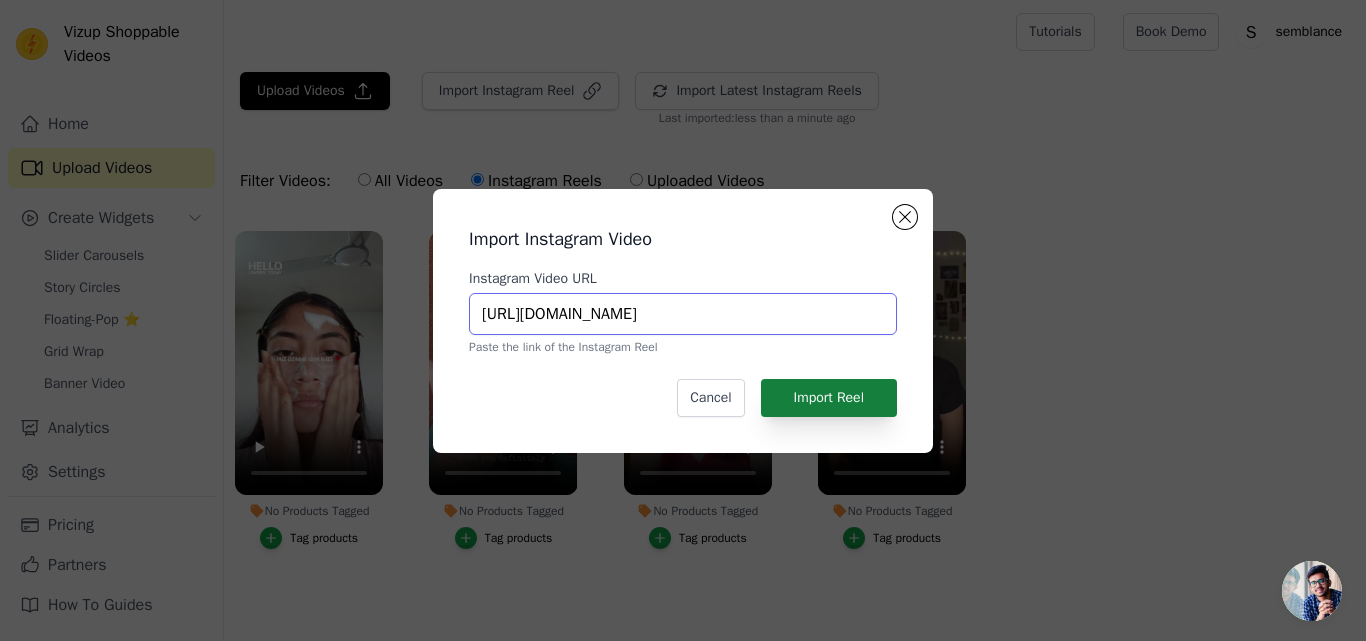 type on "[URL][DOMAIN_NAME]" 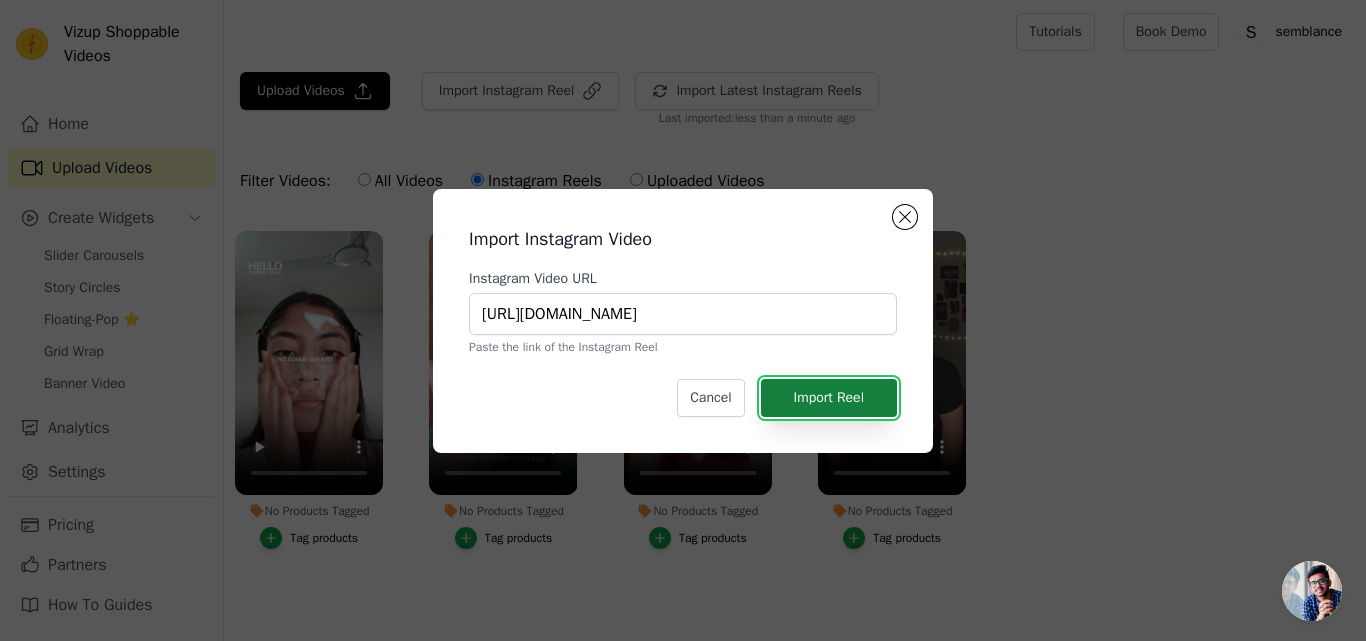 click on "Import Reel" at bounding box center [829, 398] 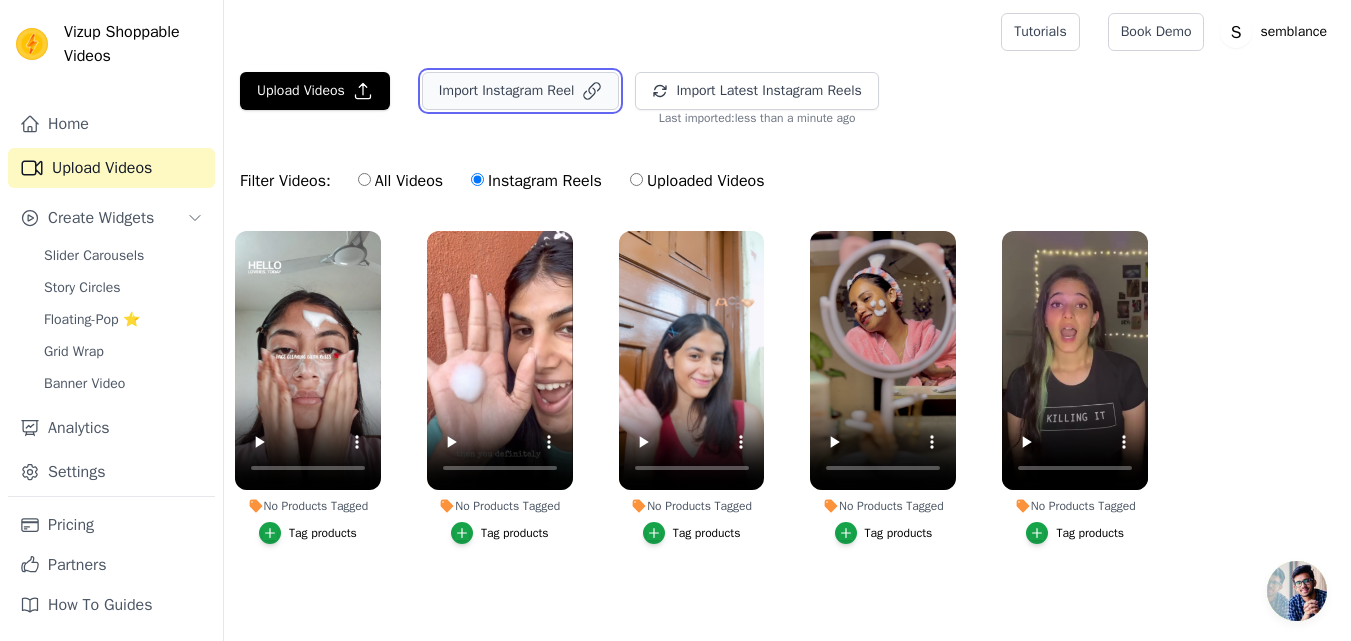 click 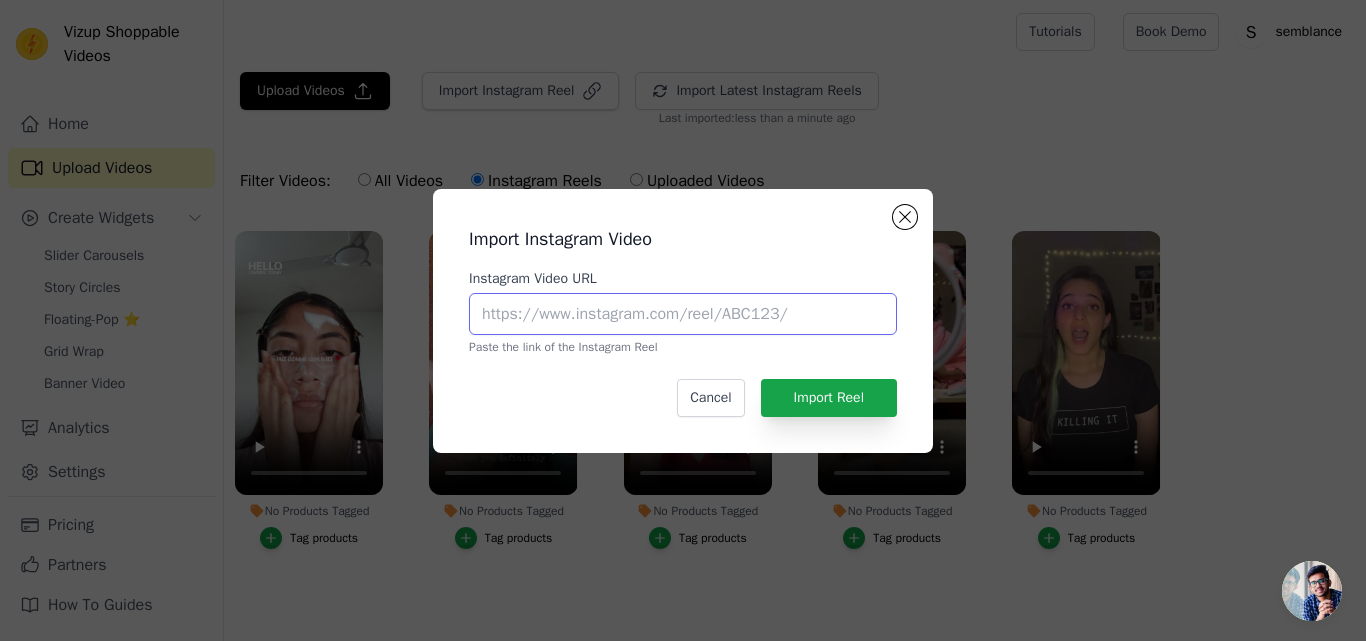 click on "Instagram Video URL" at bounding box center [683, 314] 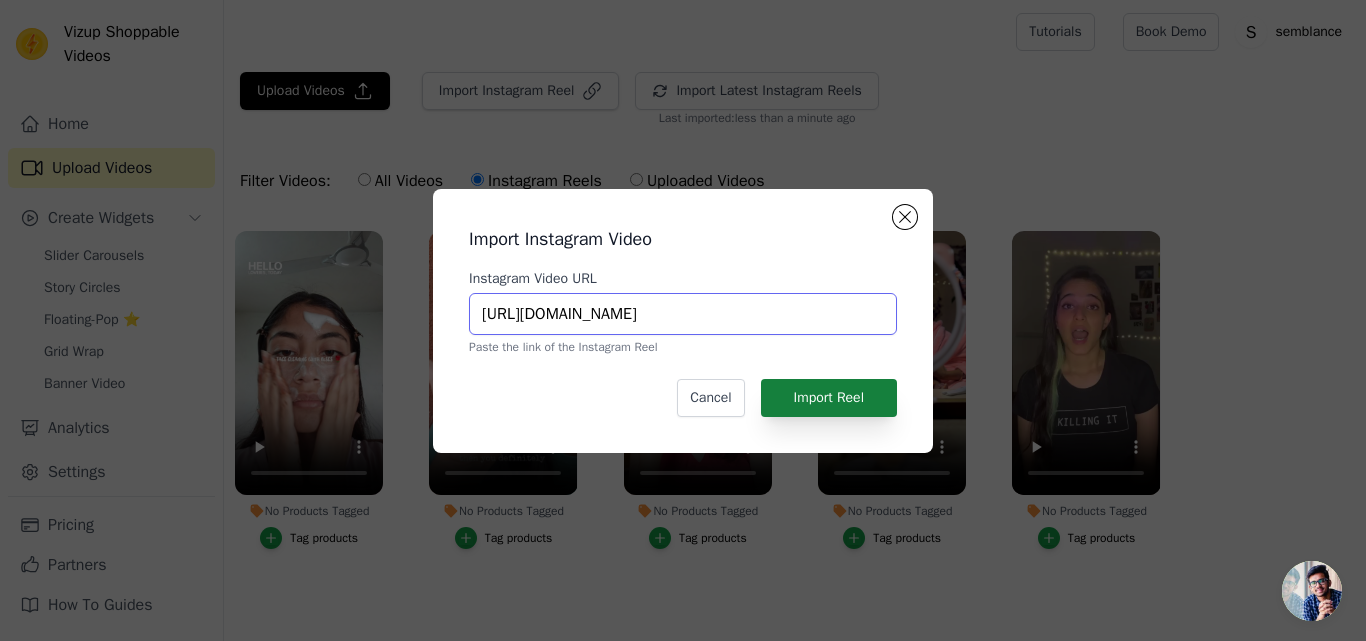 type on "[URL][DOMAIN_NAME]" 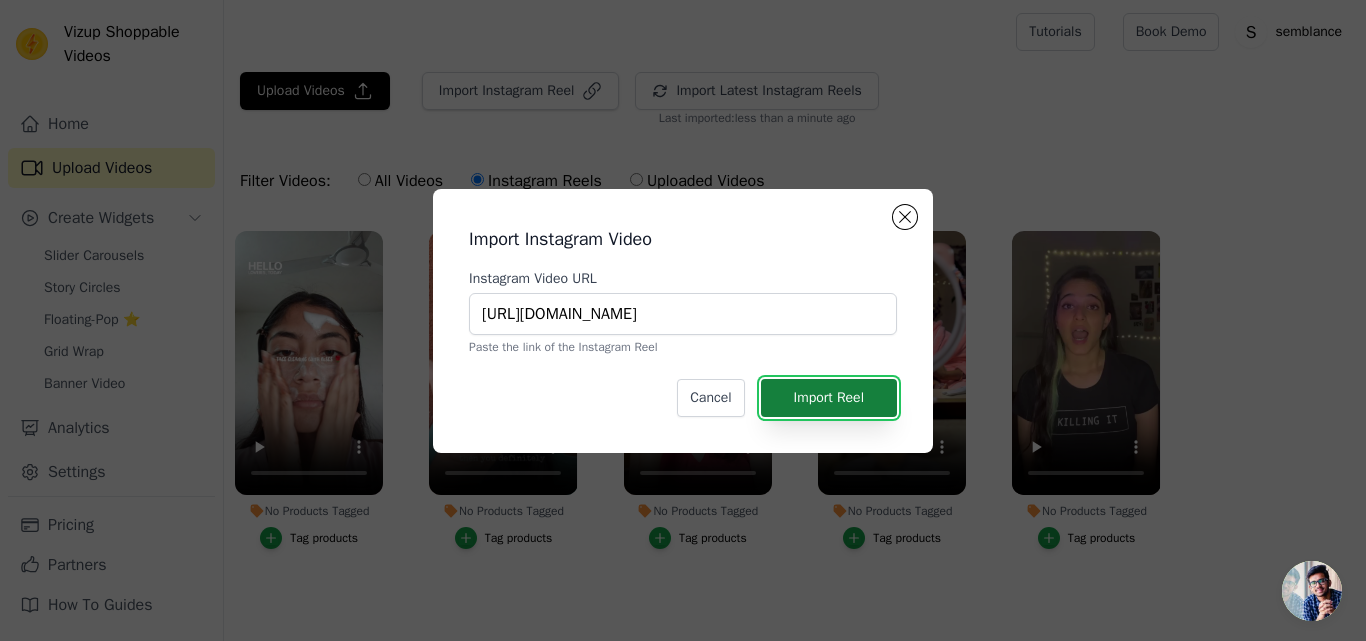 click on "Import Reel" at bounding box center [829, 398] 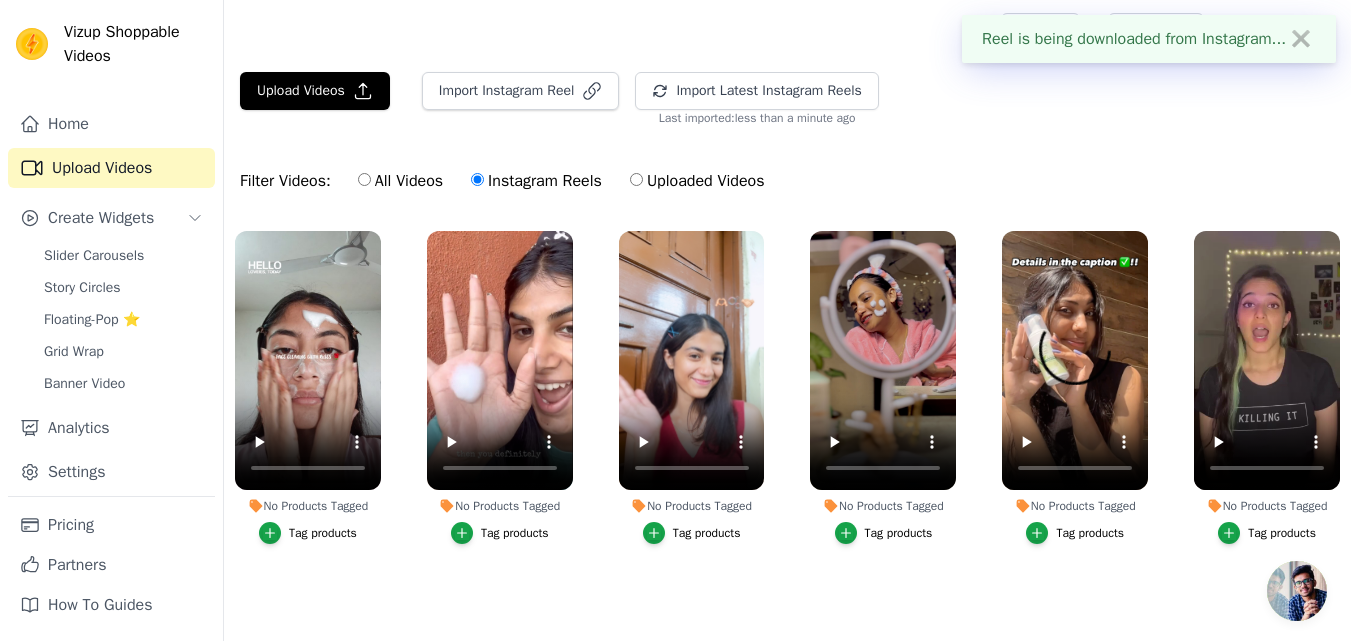 scroll, scrollTop: 44, scrollLeft: 0, axis: vertical 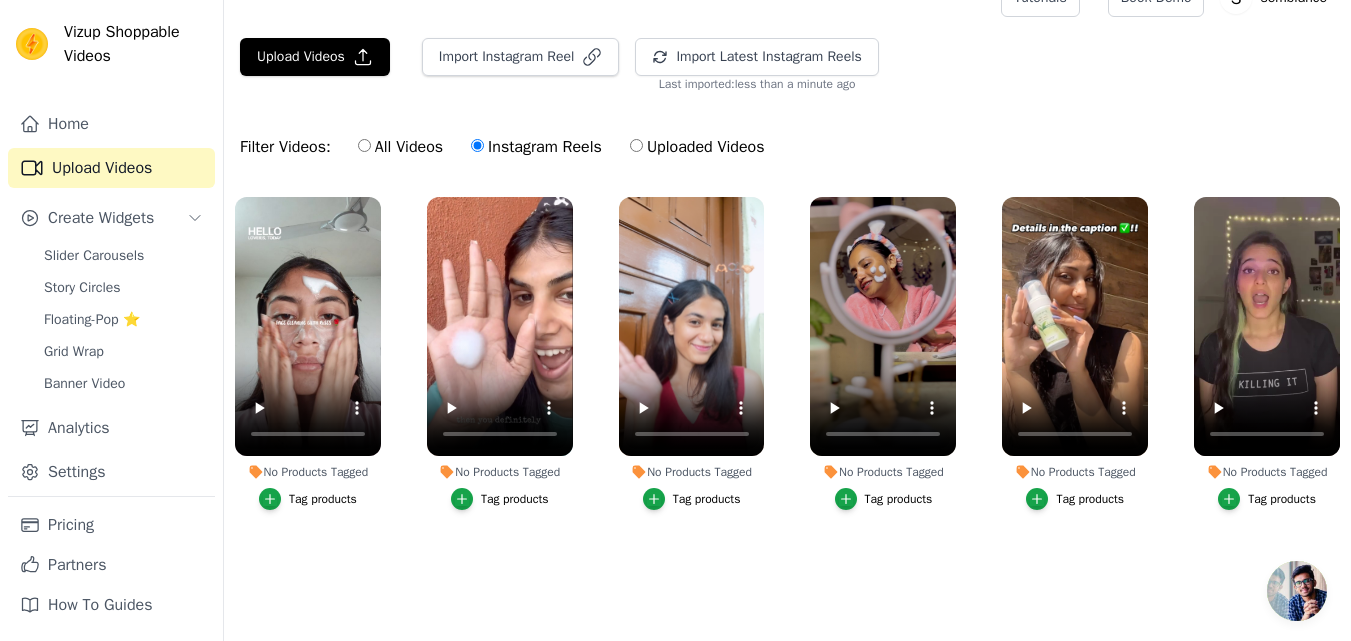 click on "Tag products" at bounding box center (323, 499) 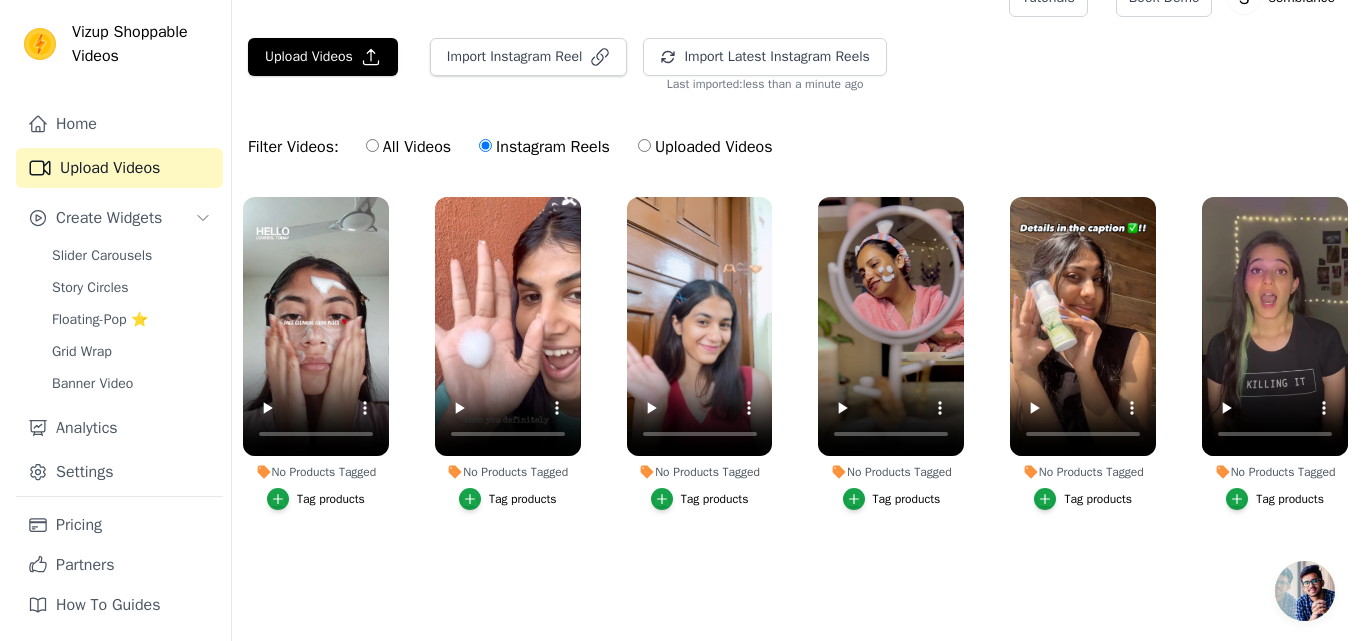 scroll, scrollTop: 0, scrollLeft: 0, axis: both 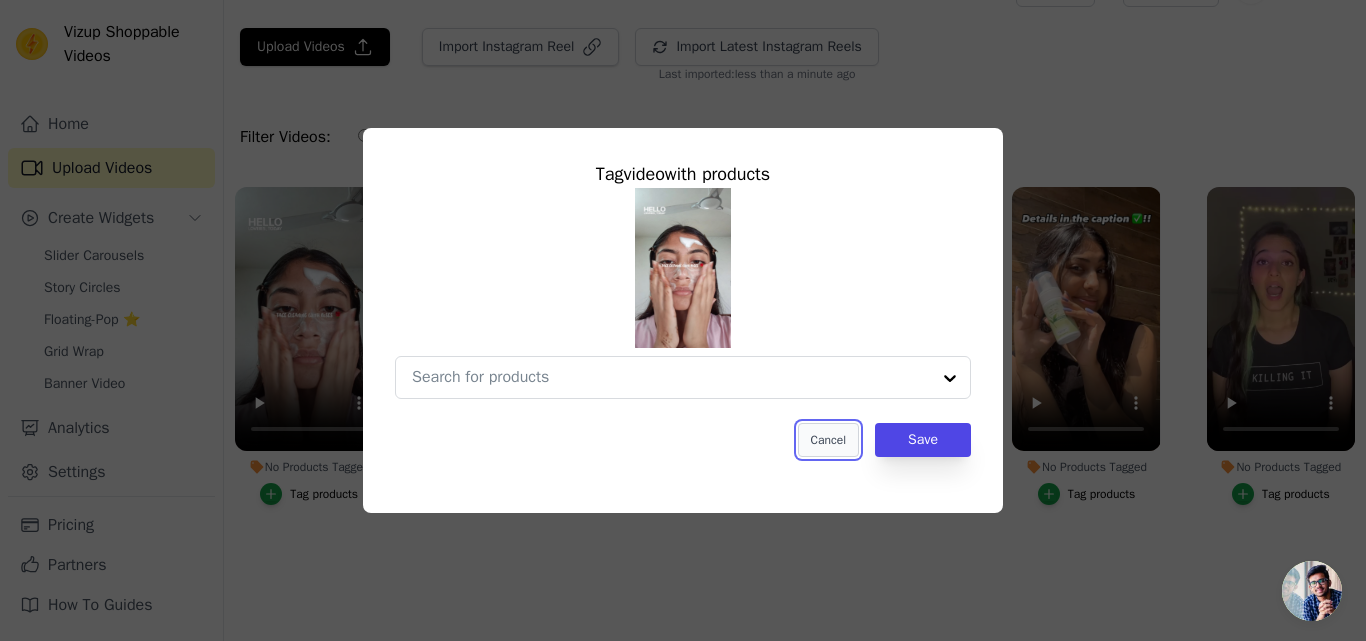 click on "Cancel" at bounding box center [828, 440] 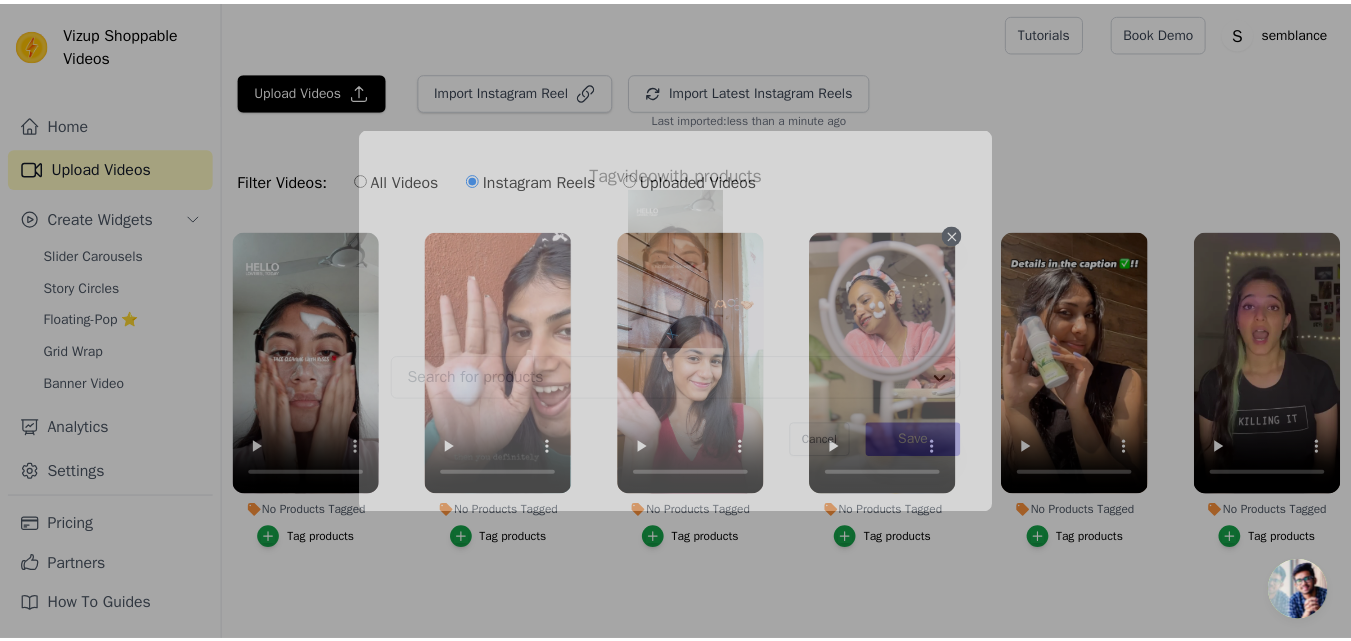scroll, scrollTop: 44, scrollLeft: 0, axis: vertical 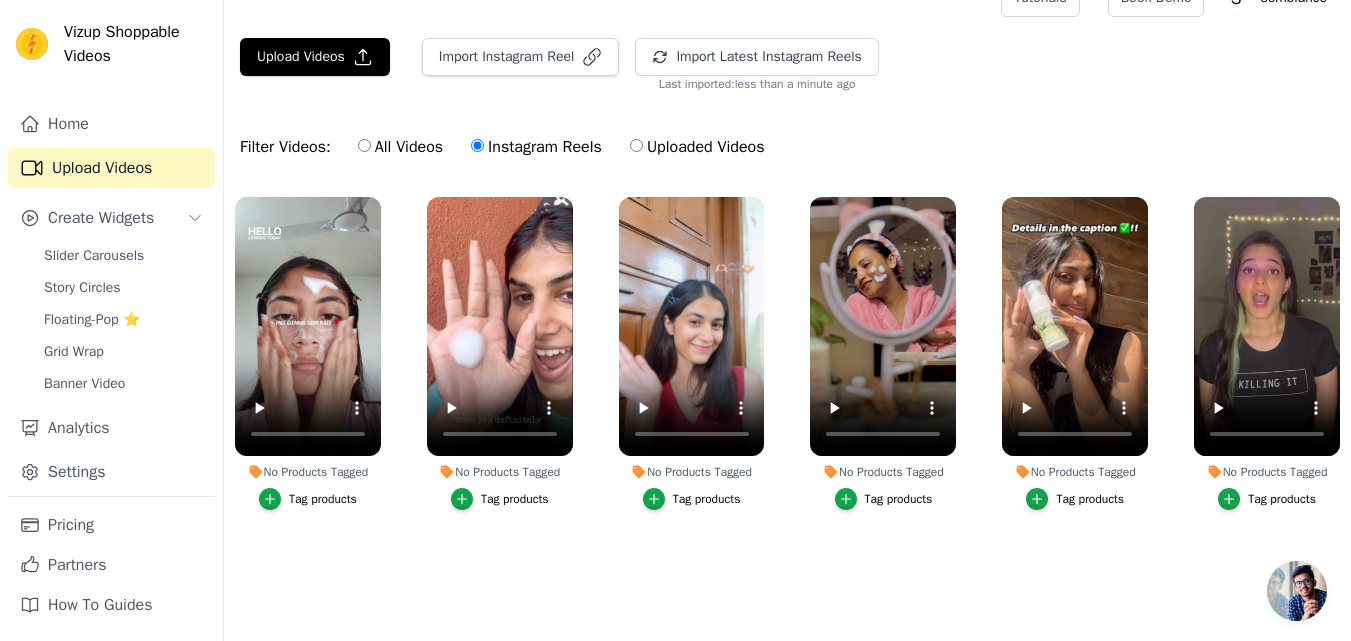 click on "No Products Tagged       Tag products
No Products Tagged       Tag products
No Products Tagged       Tag products
No Products Tagged       Tag products
No Products Tagged       Tag products
No Products Tagged       Tag products" at bounding box center [787, 389] 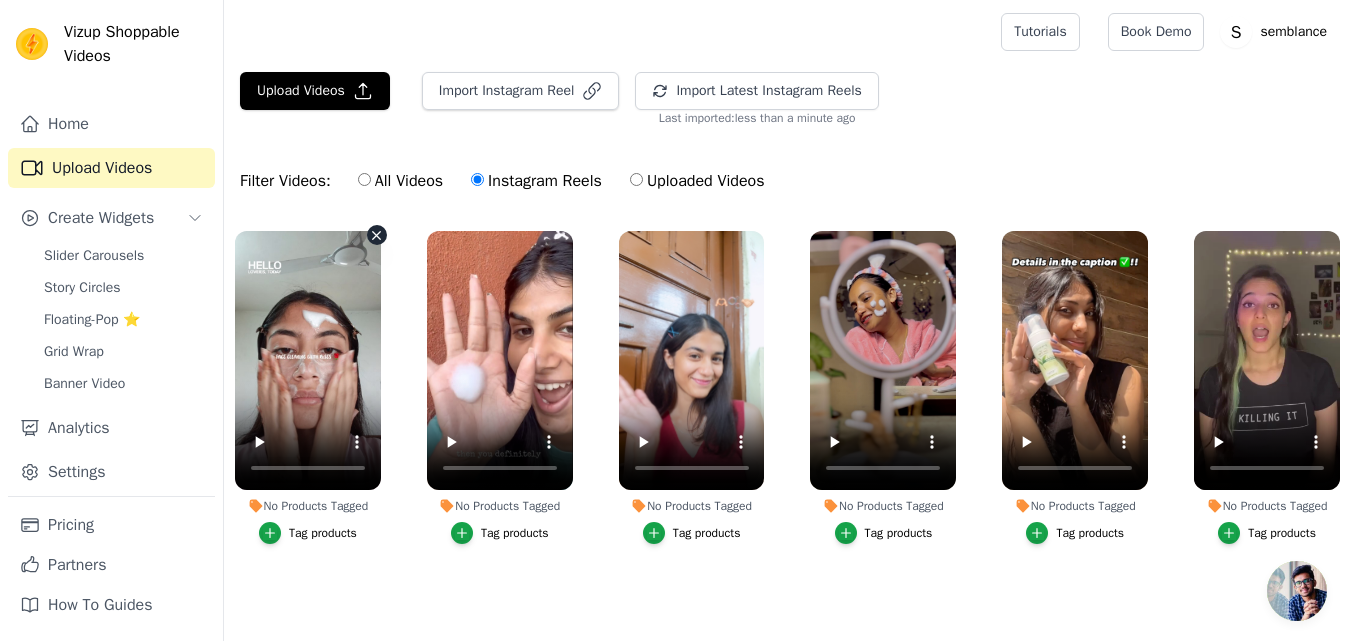 scroll, scrollTop: 44, scrollLeft: 0, axis: vertical 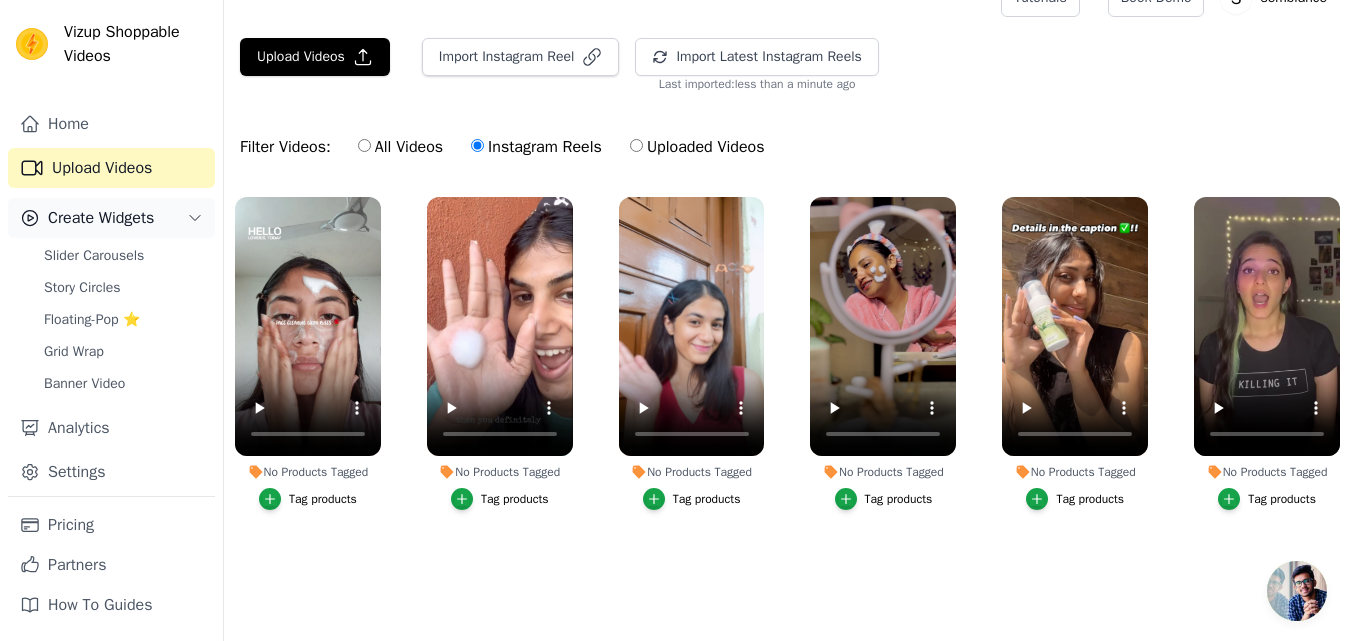 click on "Create Widgets" at bounding box center (101, 218) 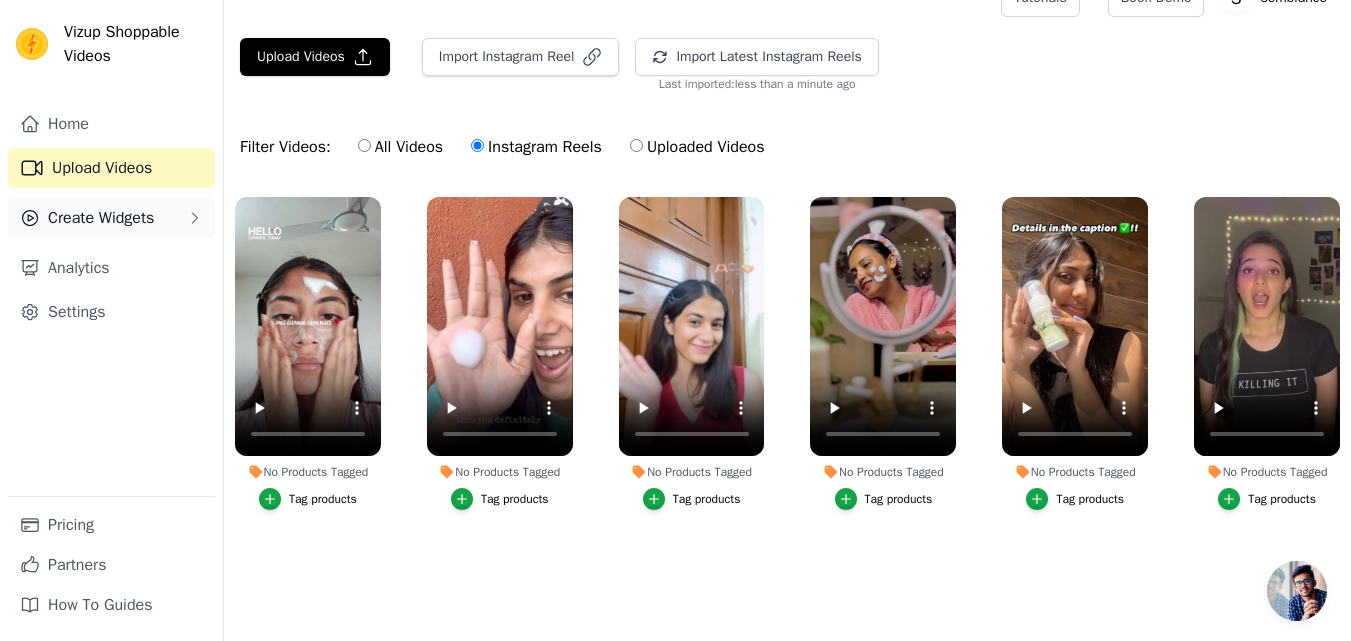 click on "Create Widgets" at bounding box center (101, 218) 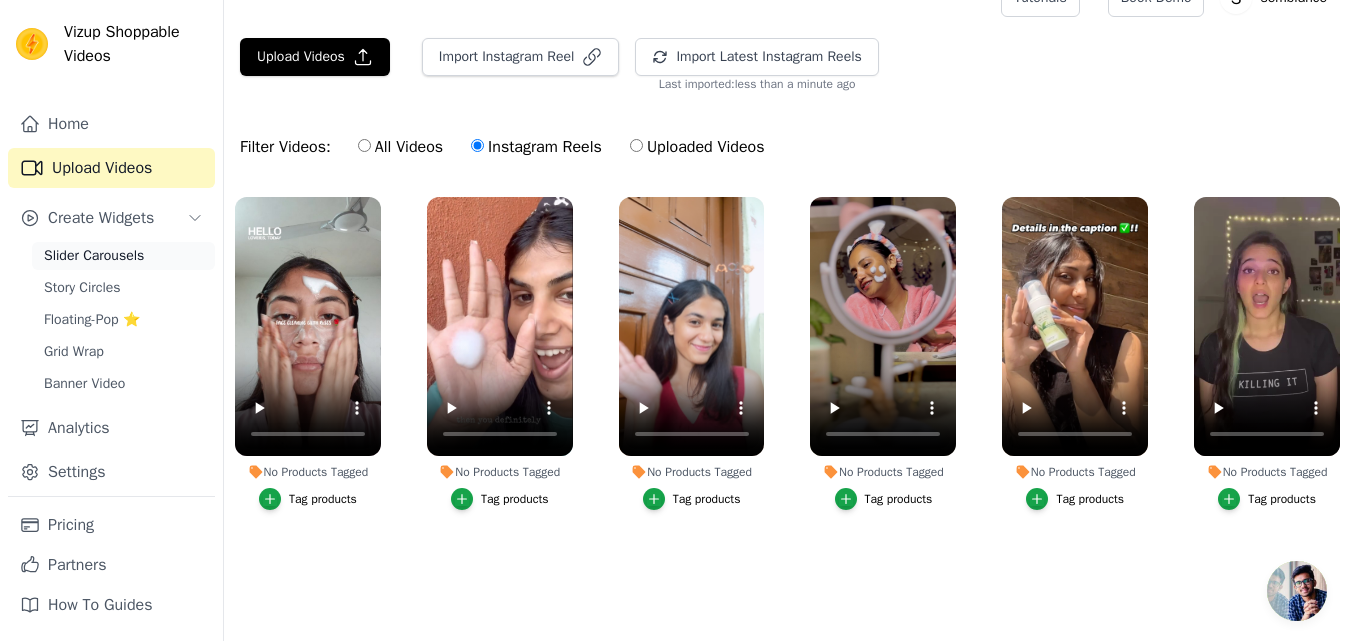 click on "Slider Carousels" at bounding box center [94, 256] 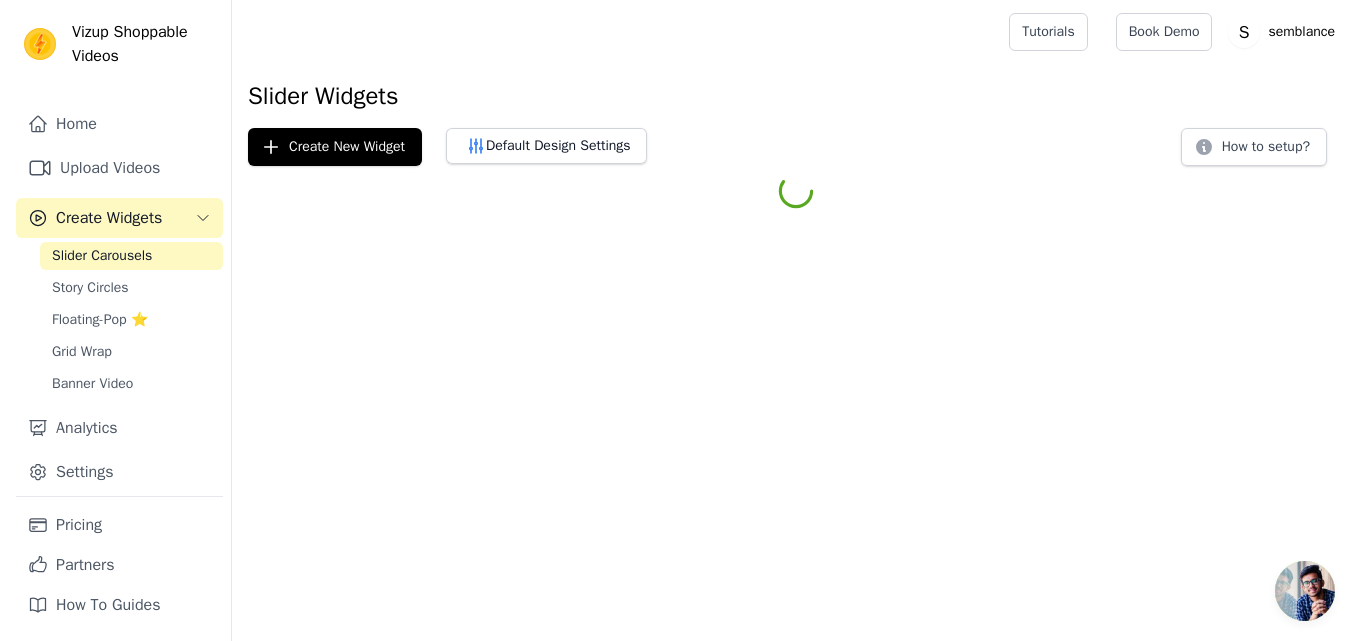 scroll, scrollTop: 0, scrollLeft: 0, axis: both 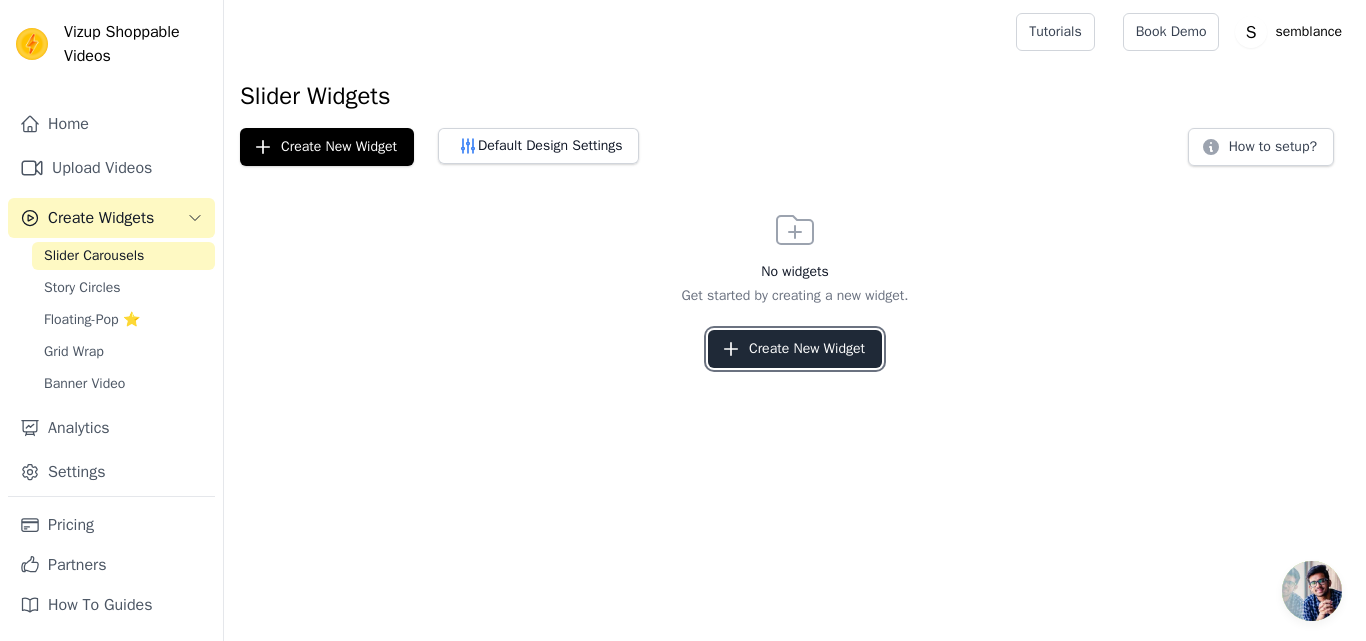 click on "Create New Widget" at bounding box center (795, 349) 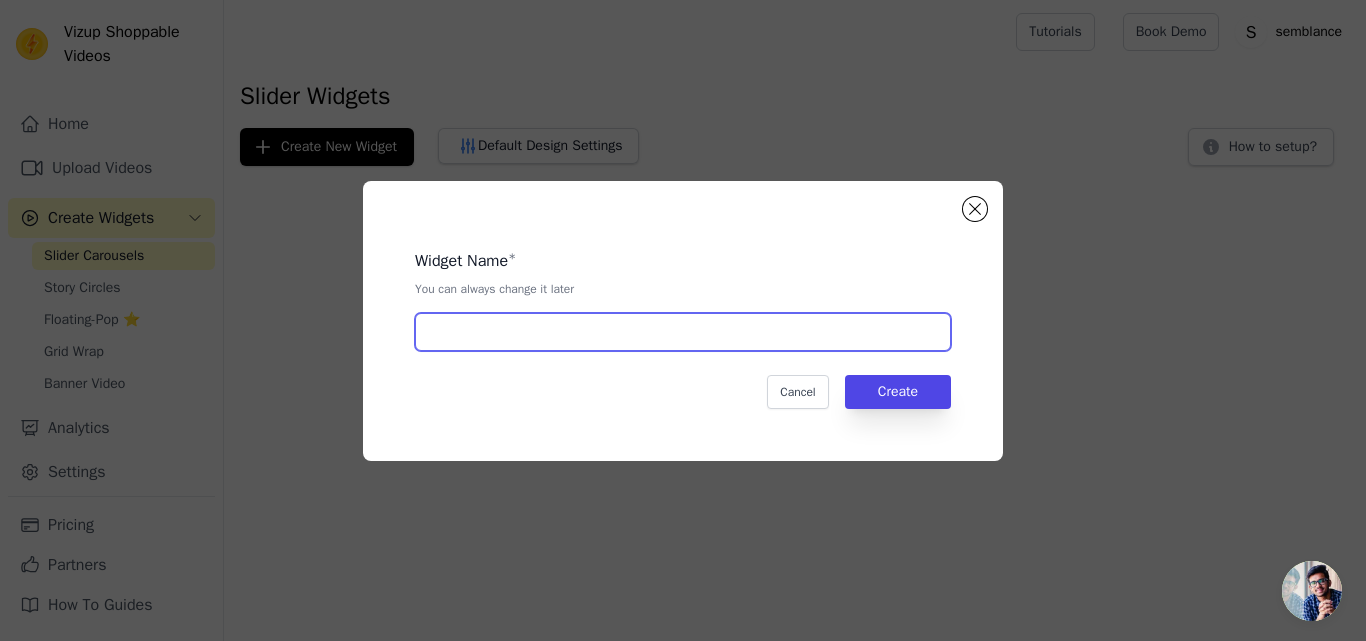 click at bounding box center (683, 332) 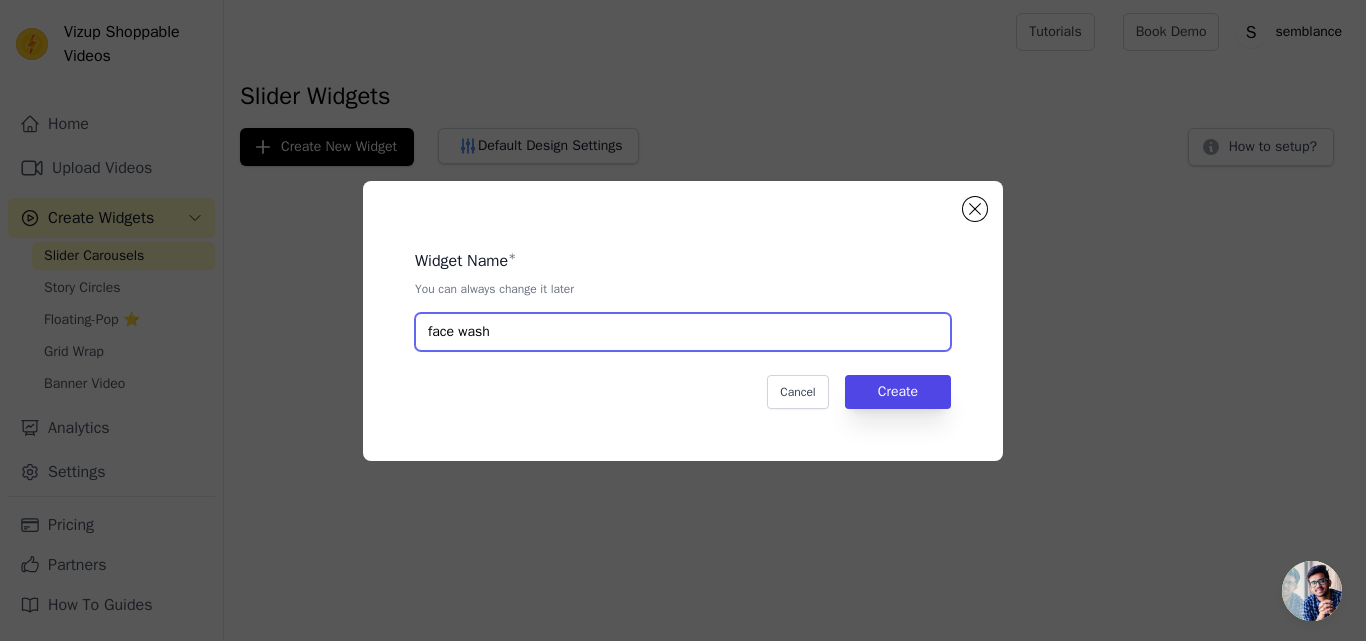 type on "face wash" 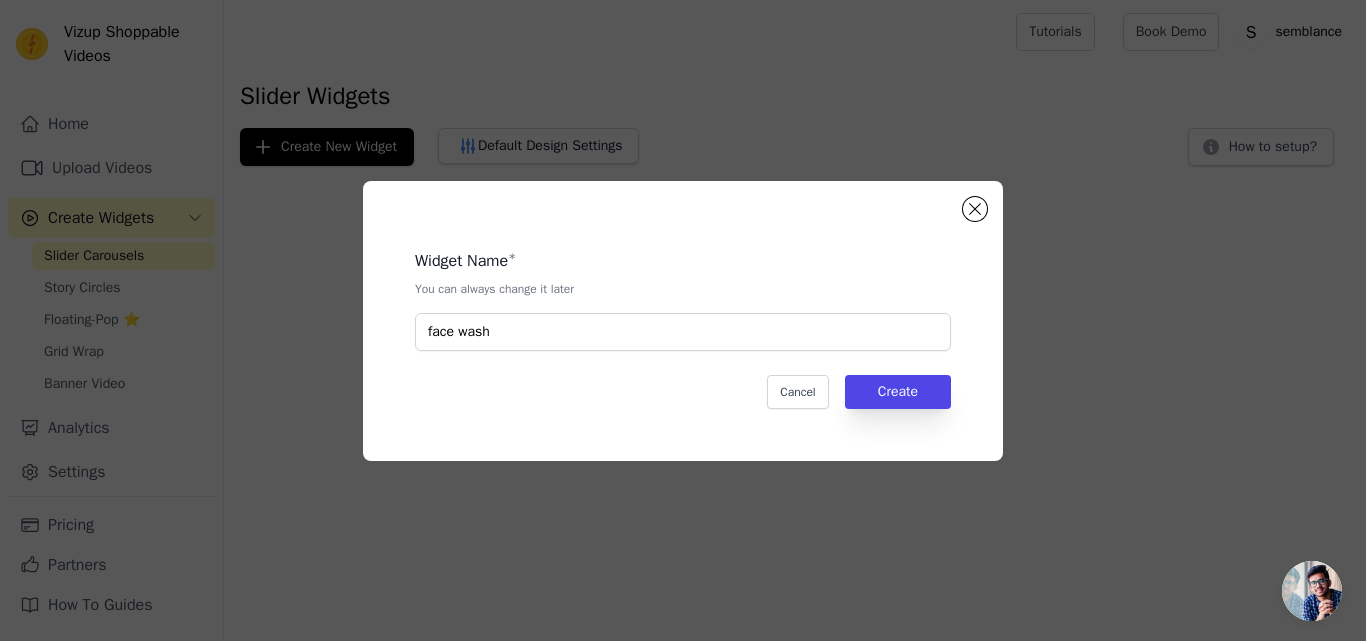 click on "Widget Name   *   You can always change it later   face wash     Cancel   Create" at bounding box center [683, 321] 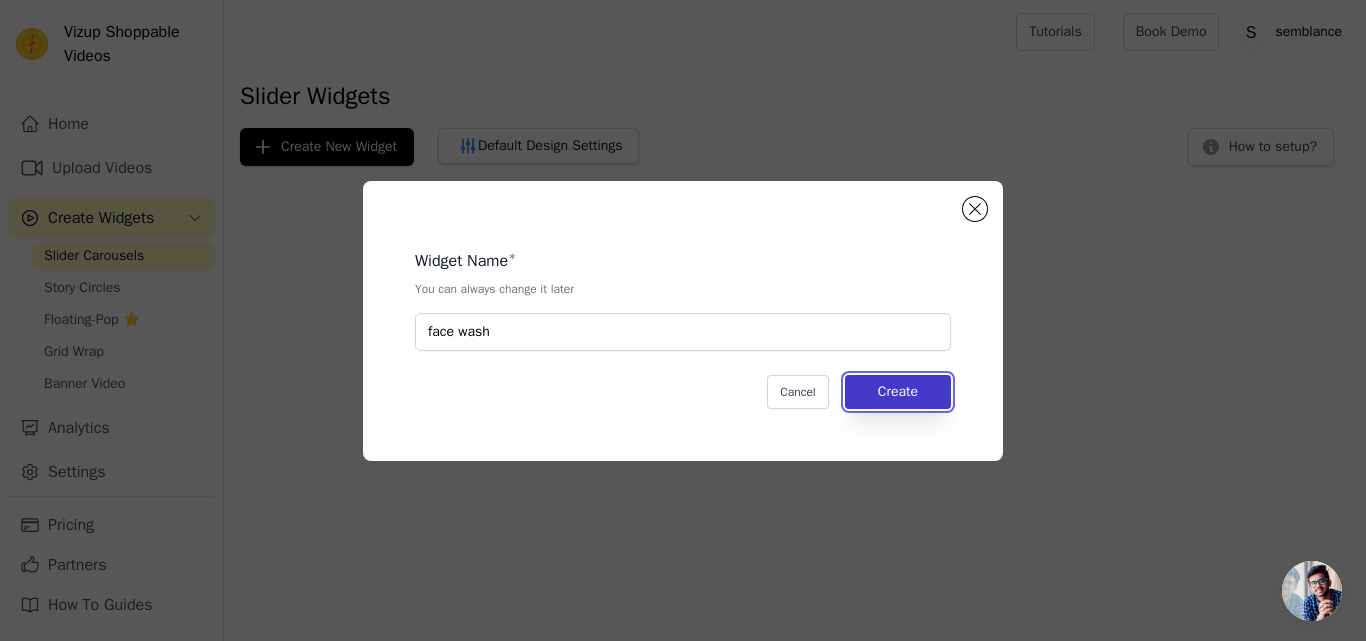 click on "Create" at bounding box center [898, 392] 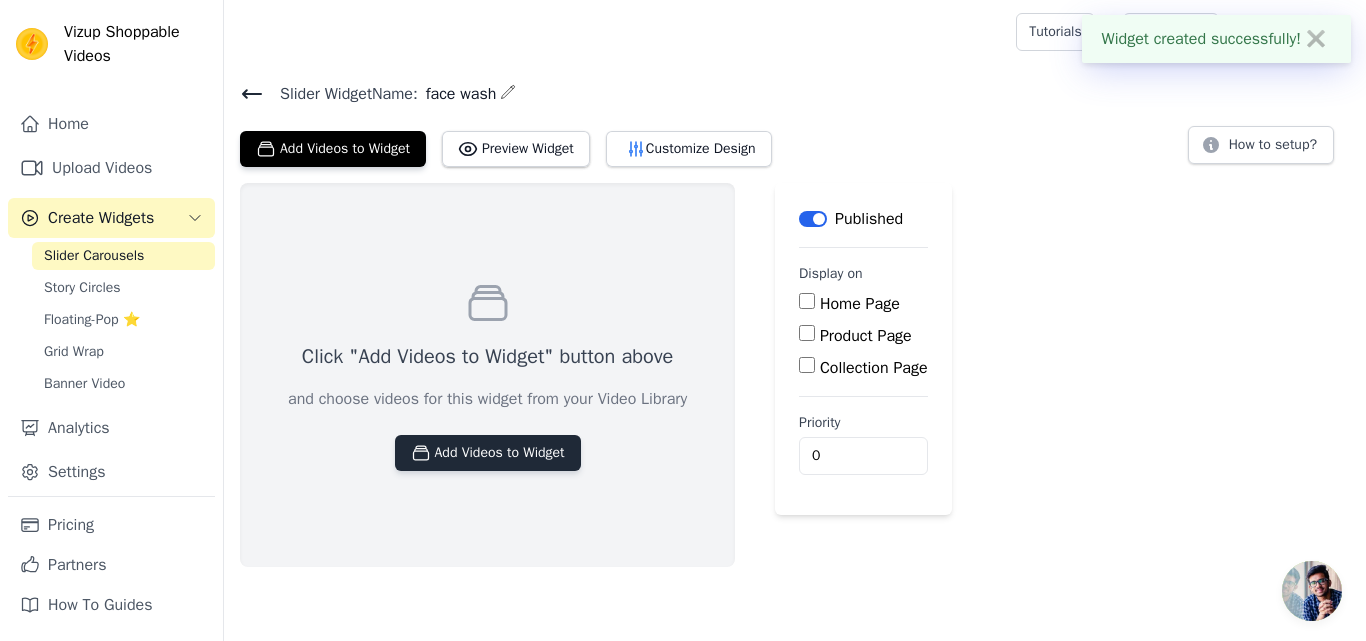 click on "Add Videos to Widget" at bounding box center [488, 453] 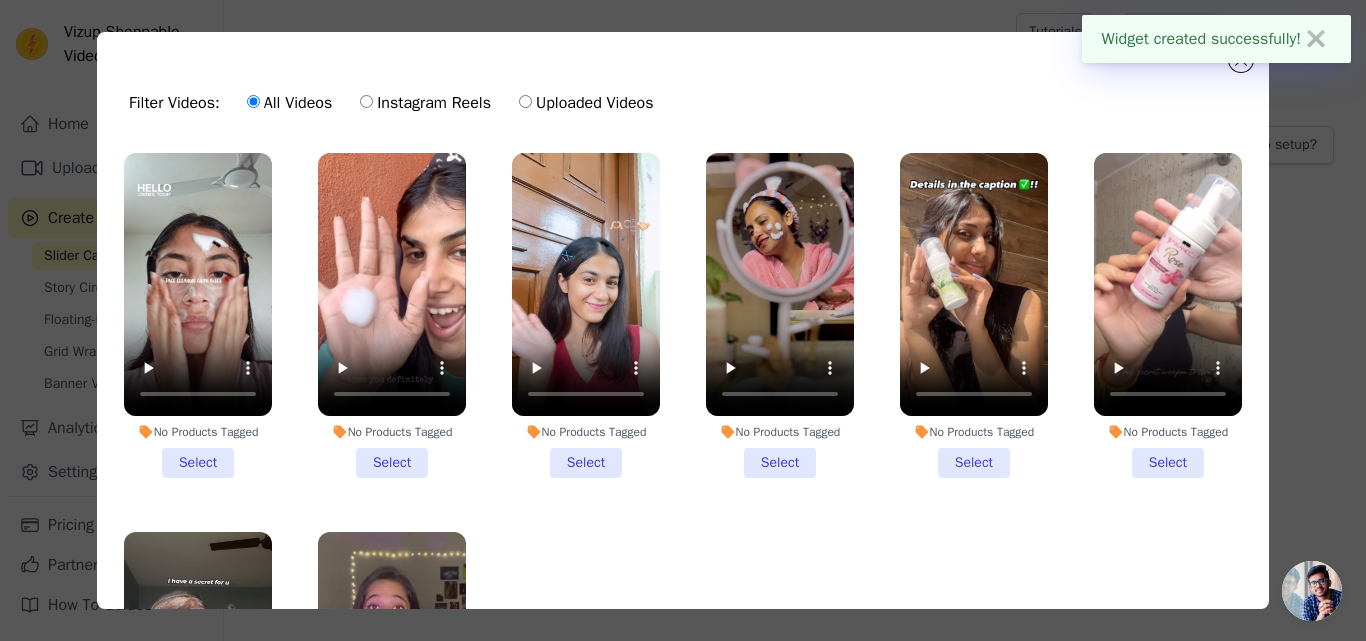 click on "No Products Tagged     Select" at bounding box center (198, 315) 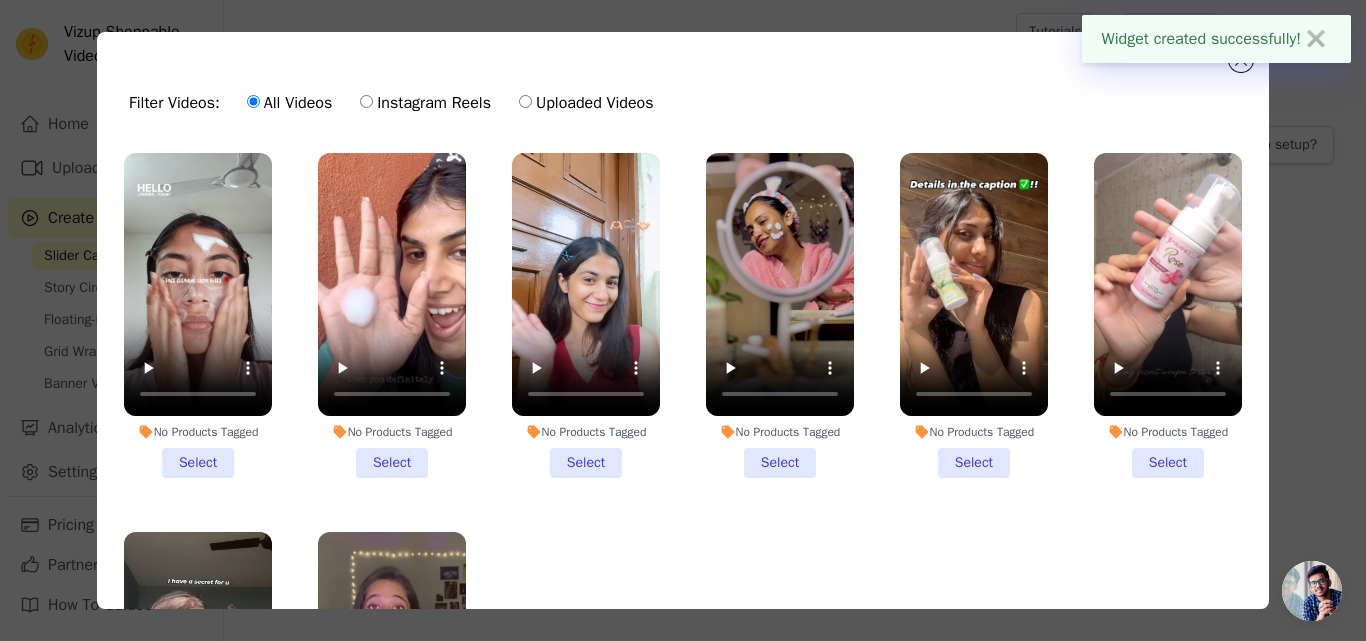 click on "No Products Tagged     Select" at bounding box center [0, 0] 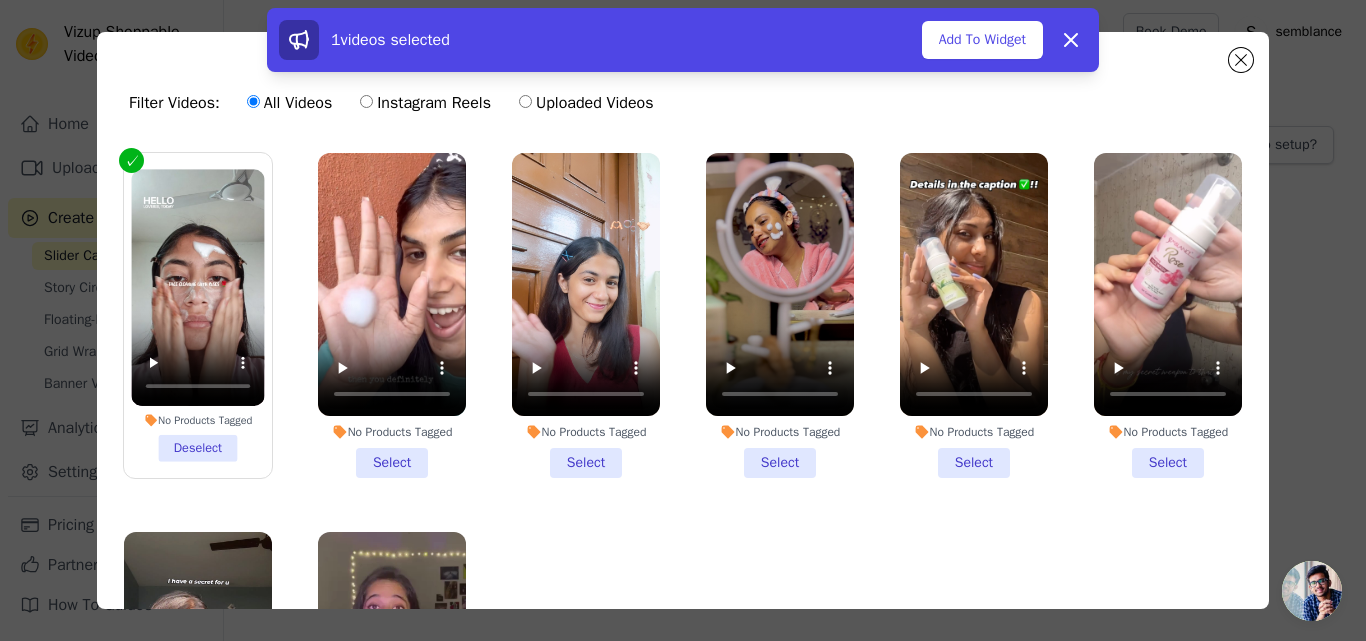 click on "No Products Tagged     Select" at bounding box center (392, 315) 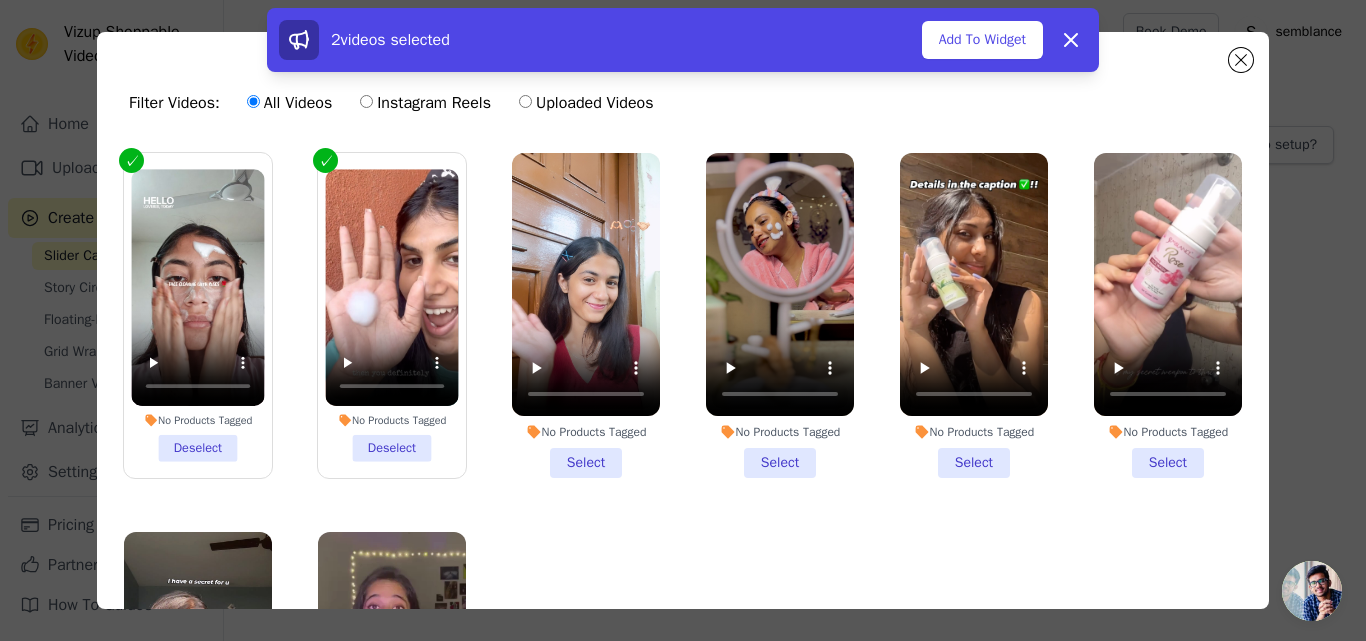 click on "No Products Tagged     Select" at bounding box center (586, 315) 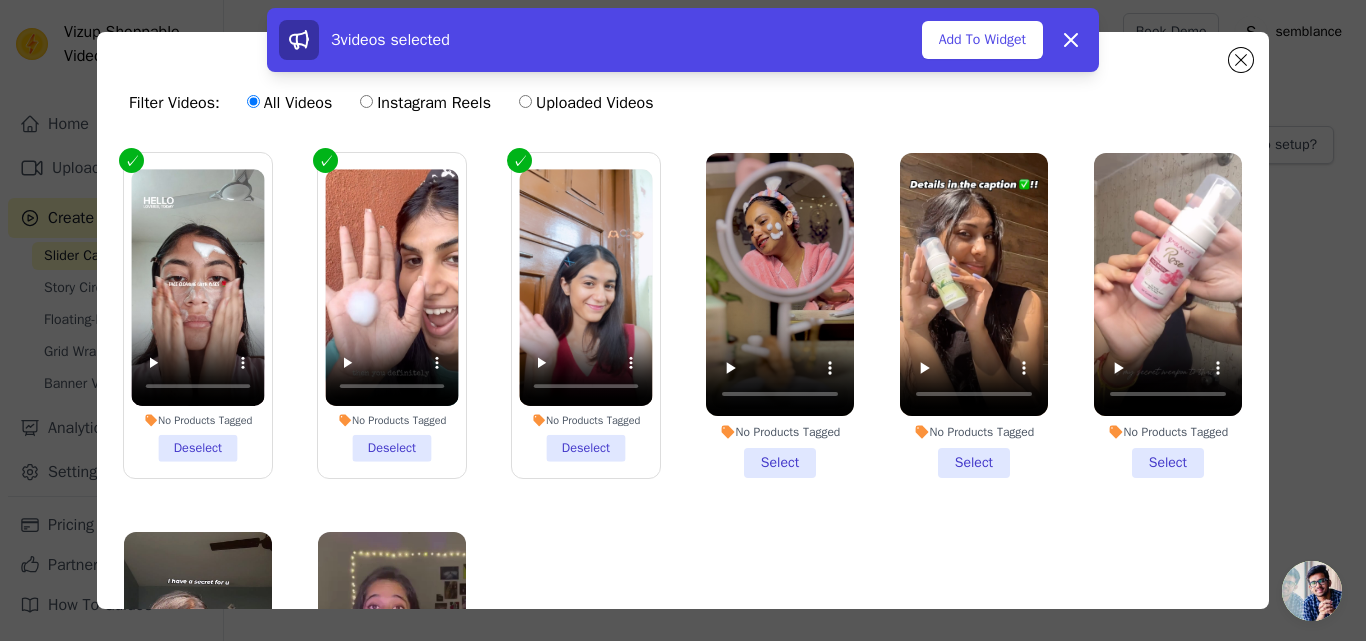click on "No Products Tagged     Select" at bounding box center [780, 315] 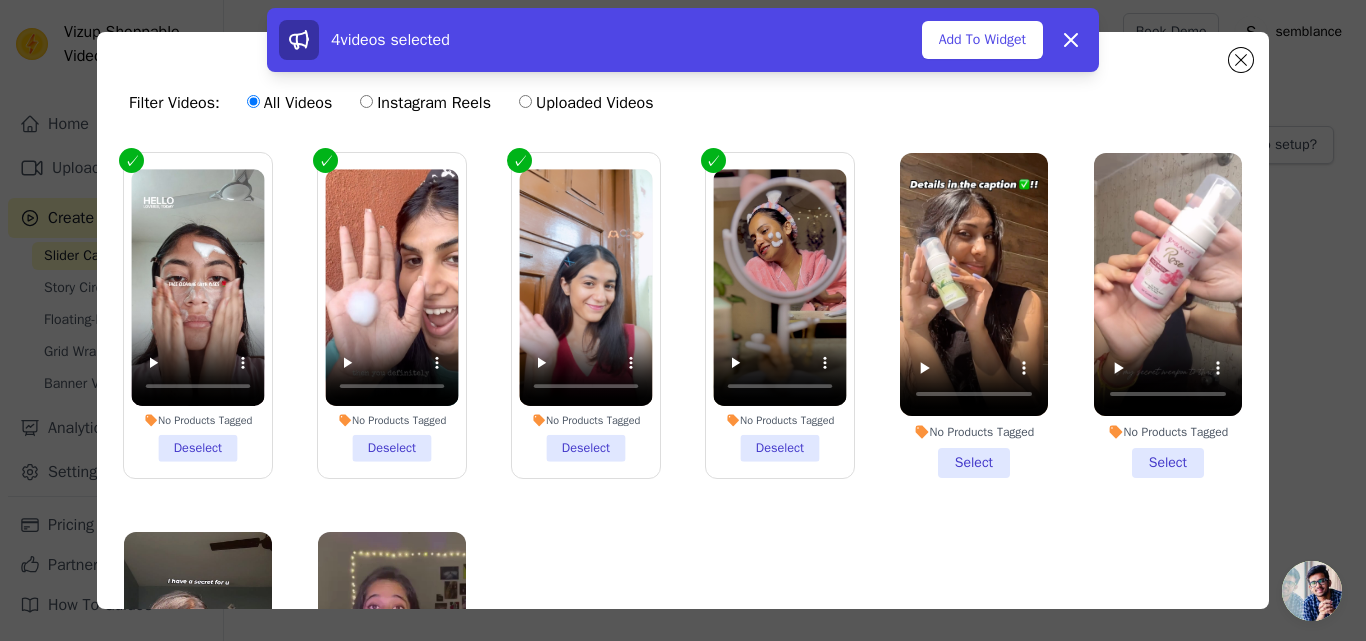 click on "No Products Tagged     Select" at bounding box center (974, 315) 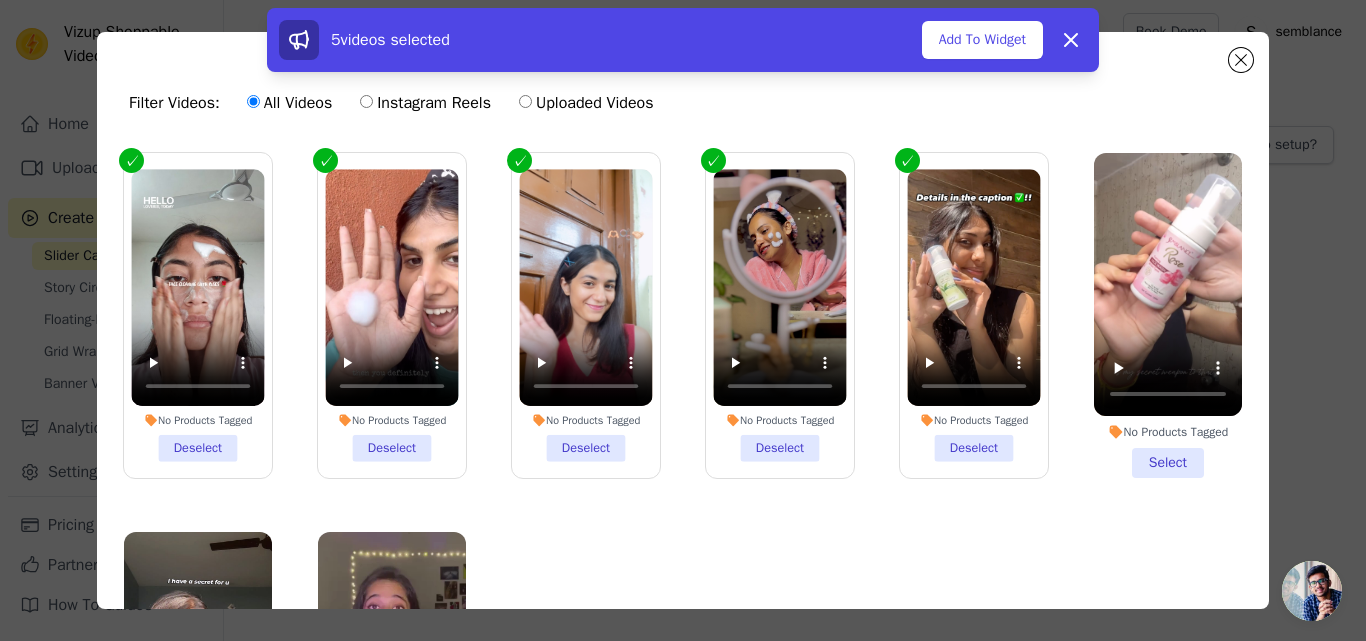 click on "No Products Tagged     Select" at bounding box center [1168, 315] 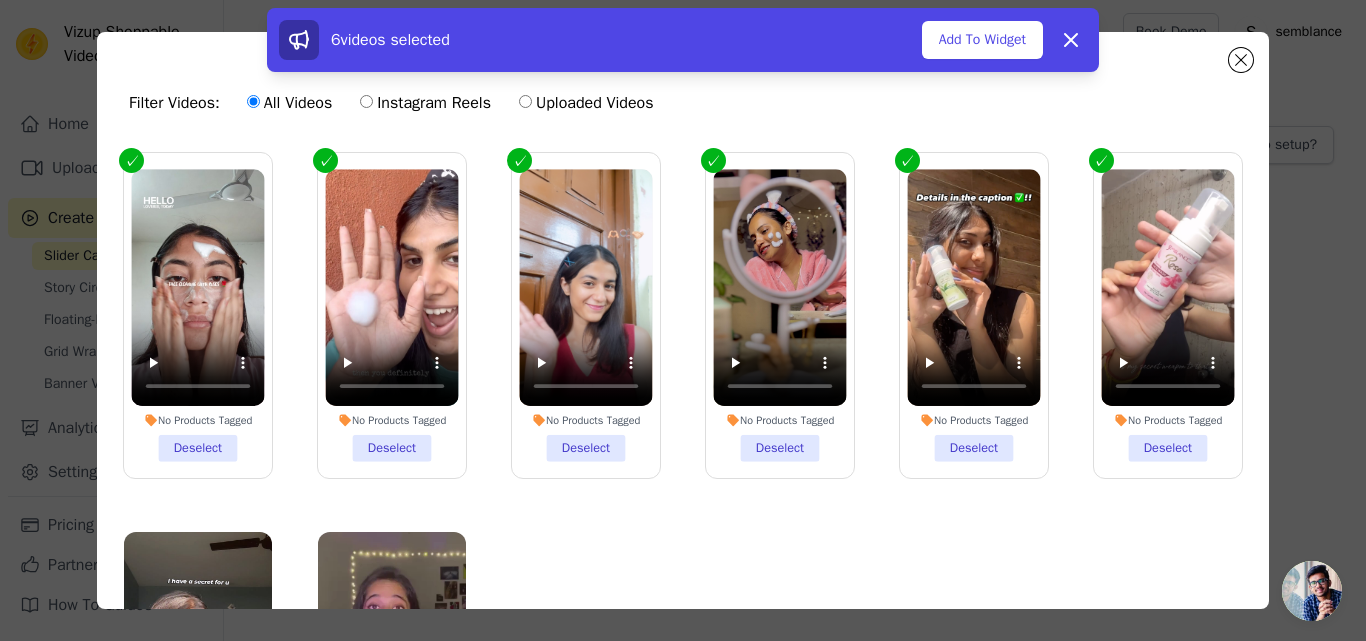 scroll, scrollTop: 176, scrollLeft: 0, axis: vertical 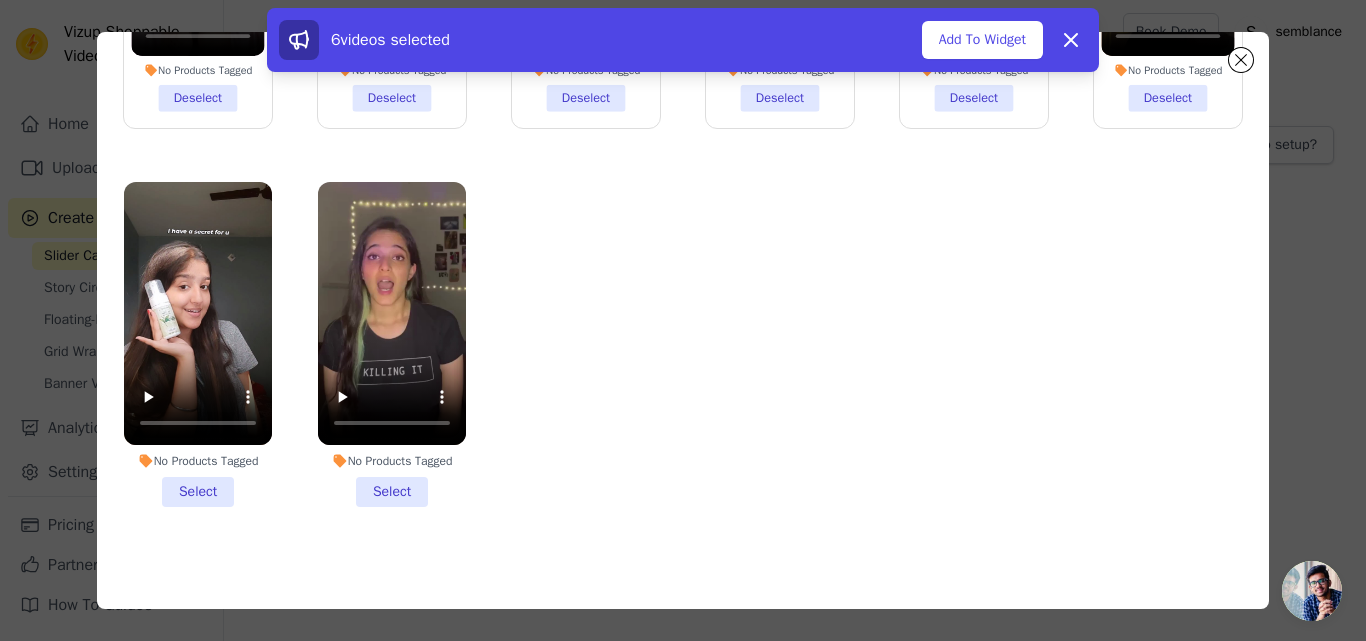 click on "No Products Tagged     Select" at bounding box center [198, 344] 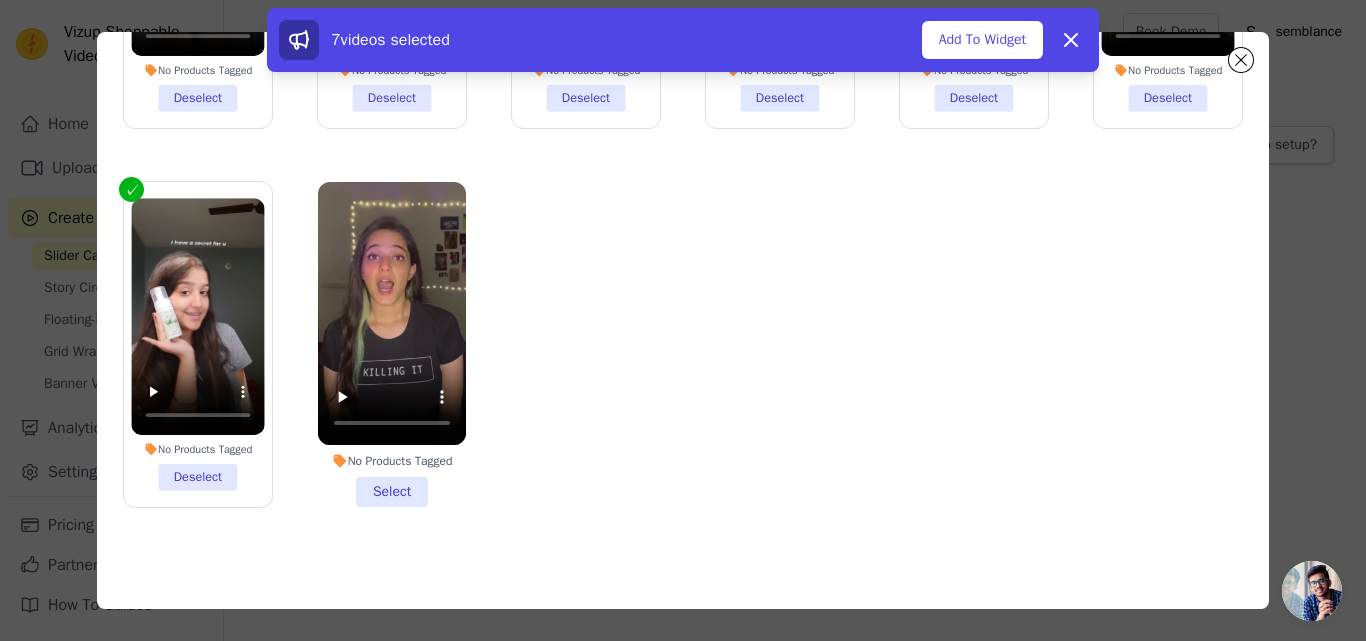 scroll, scrollTop: 0, scrollLeft: 0, axis: both 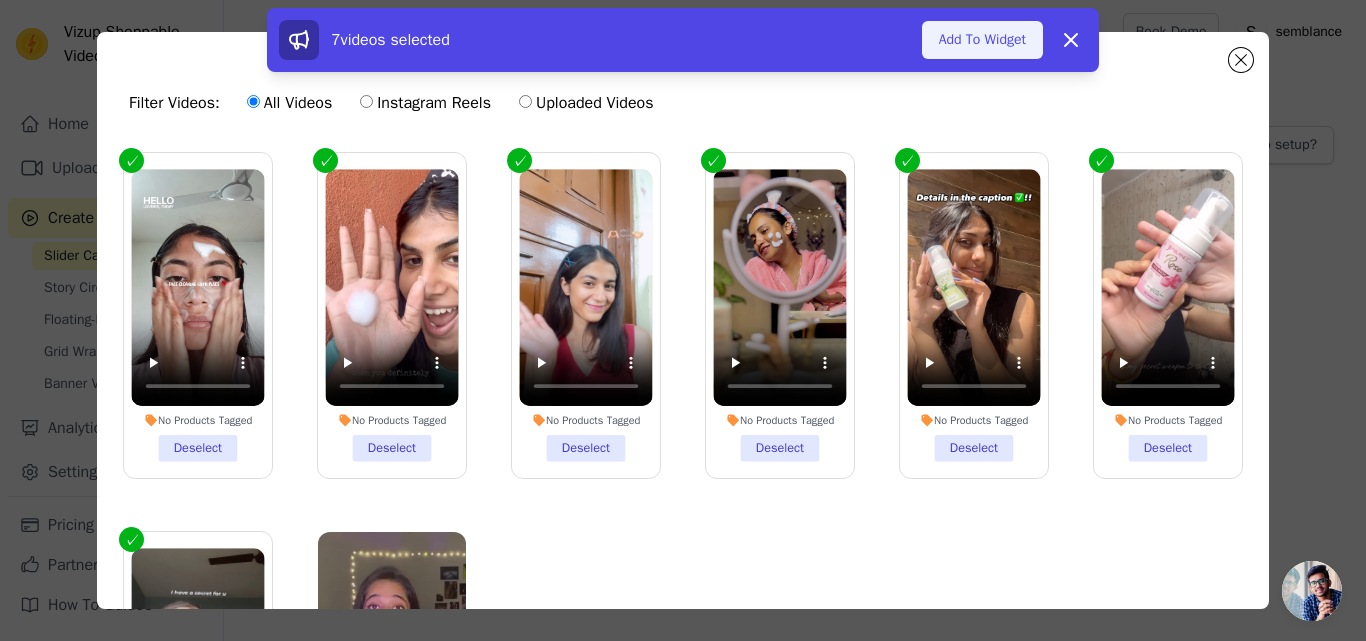 click on "Add To Widget" at bounding box center [982, 40] 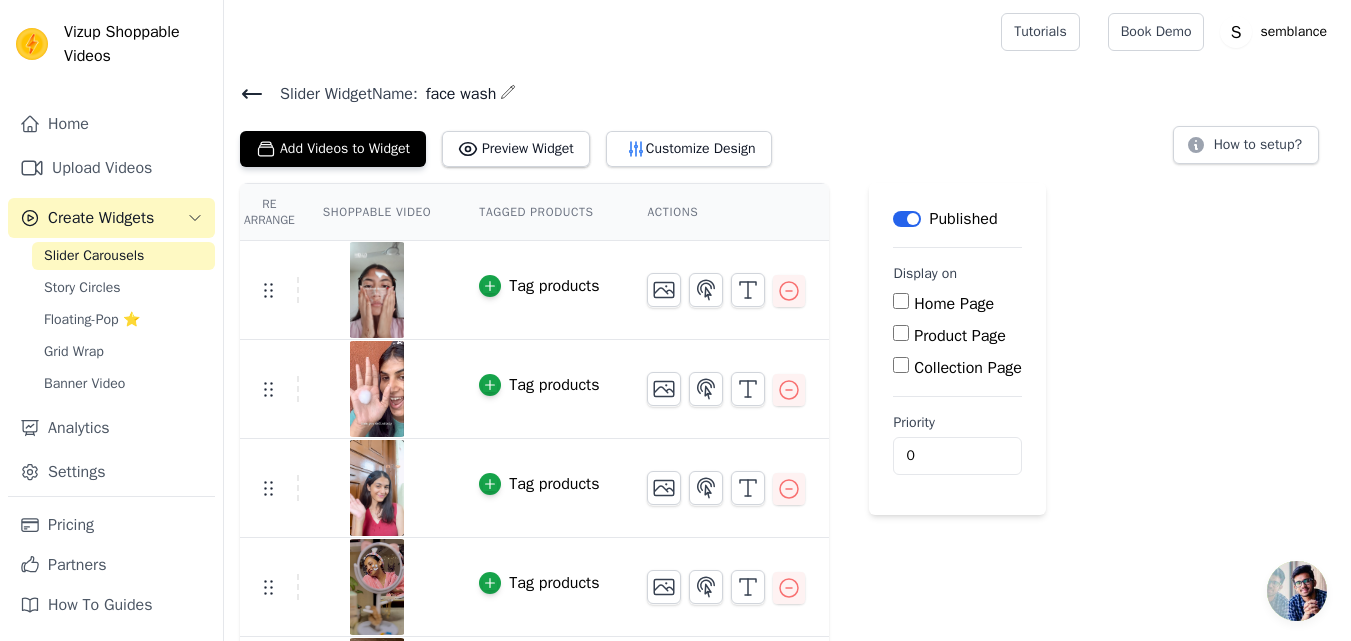 click on "Home Page" at bounding box center (954, 304) 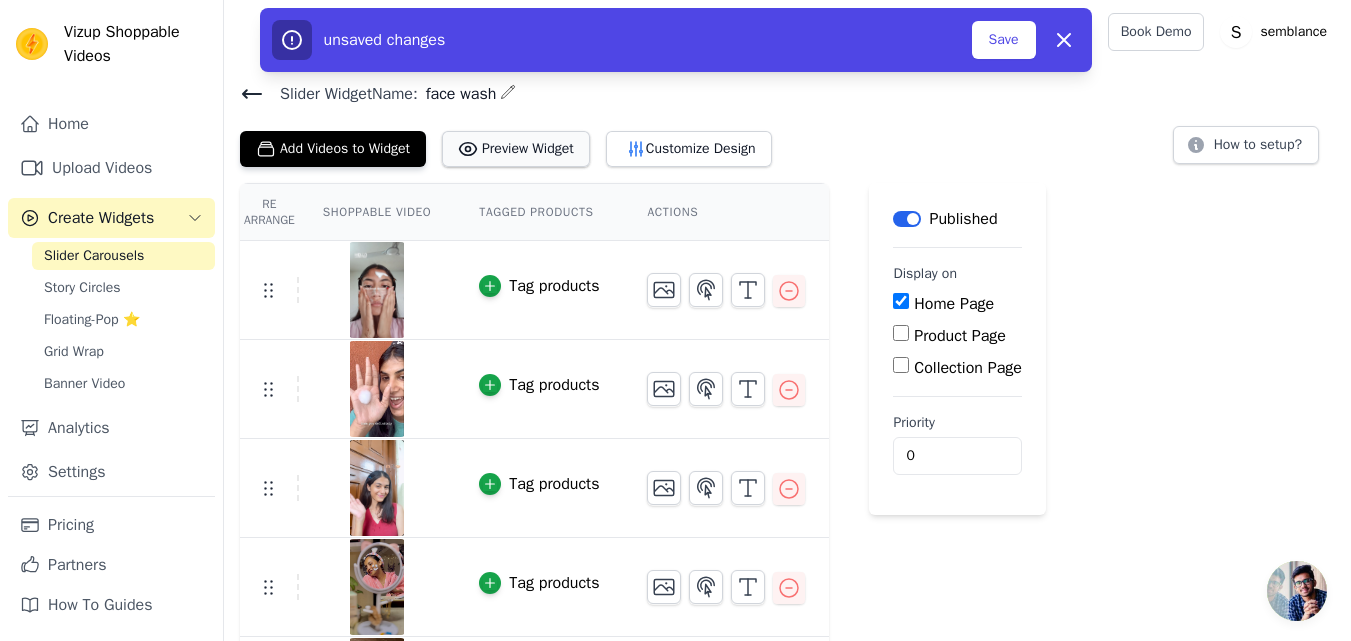 click on "Preview Widget" at bounding box center [516, 149] 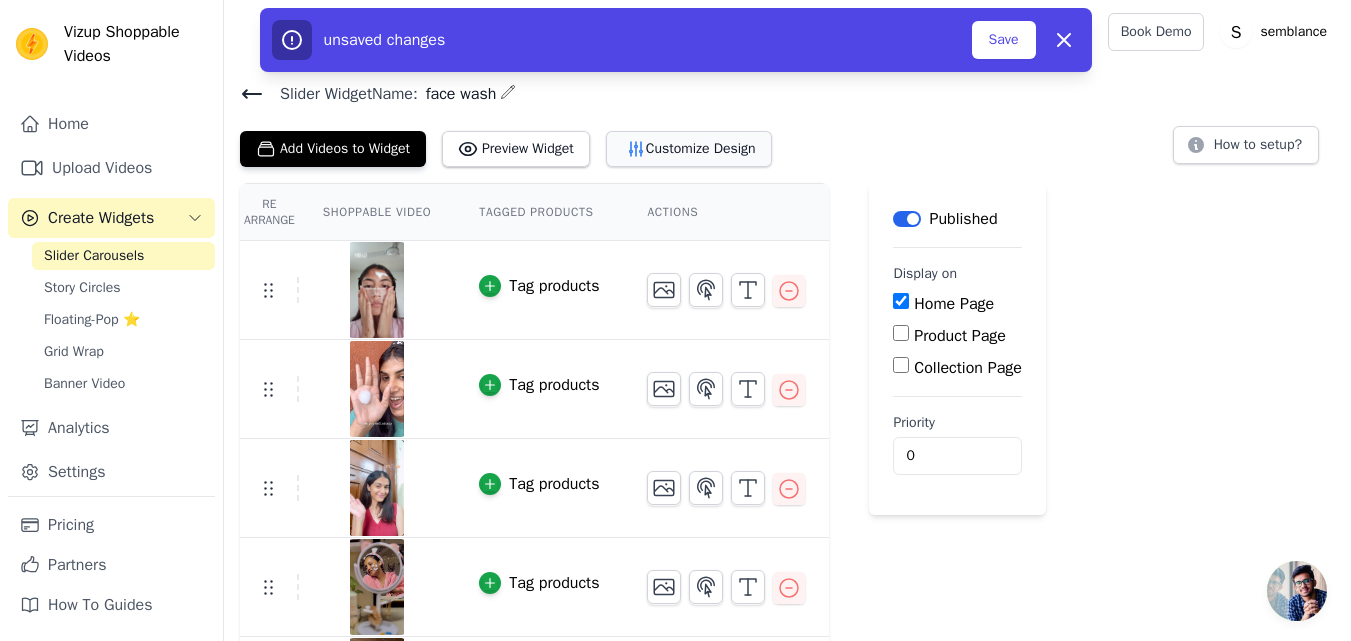 click on "Customize Design" at bounding box center (689, 149) 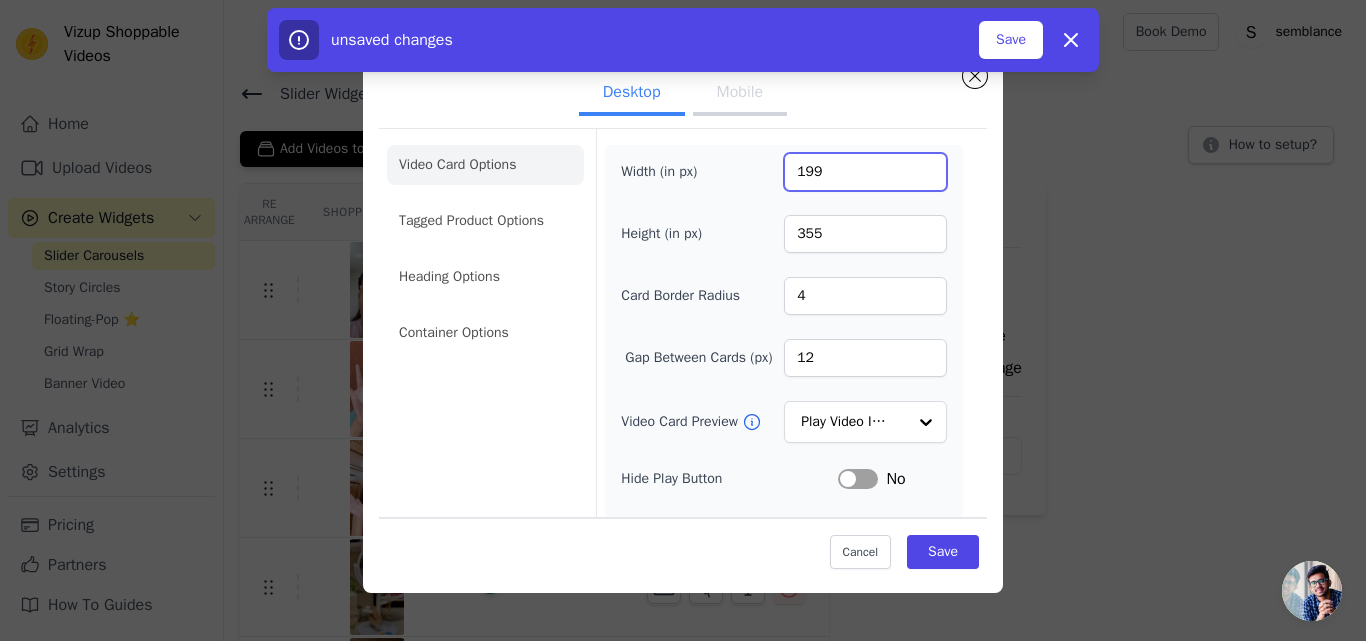 click on "199" at bounding box center [865, 172] 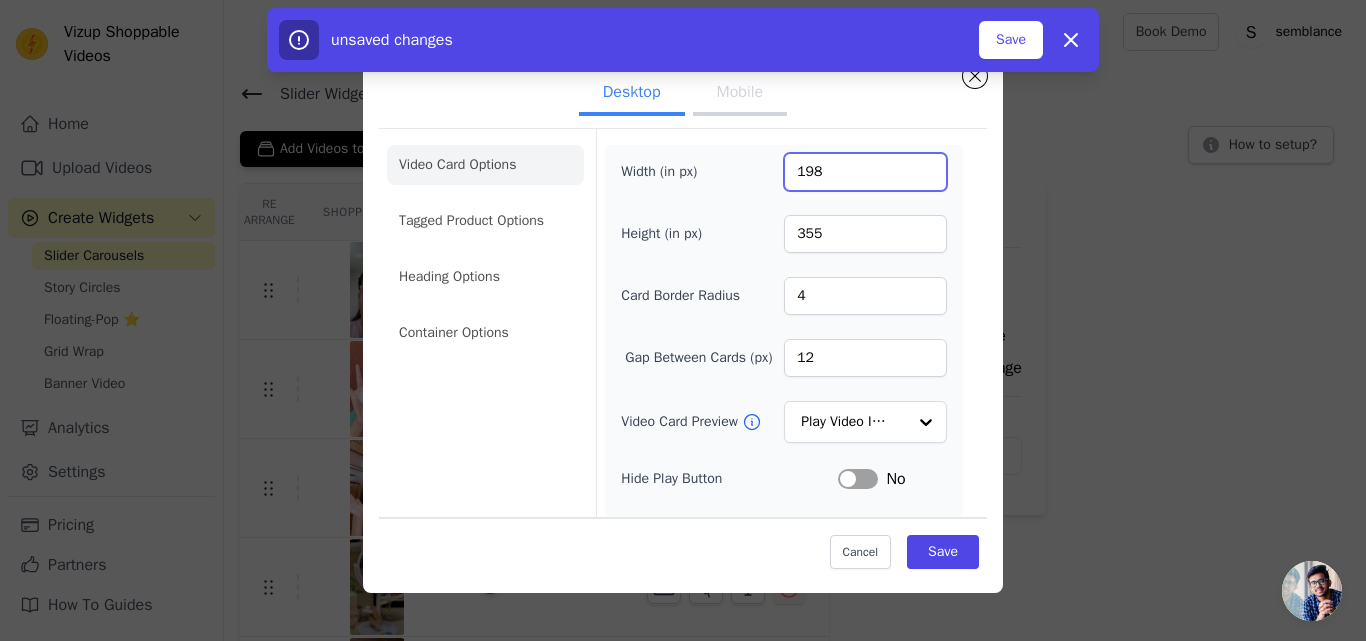 click on "198" at bounding box center [865, 172] 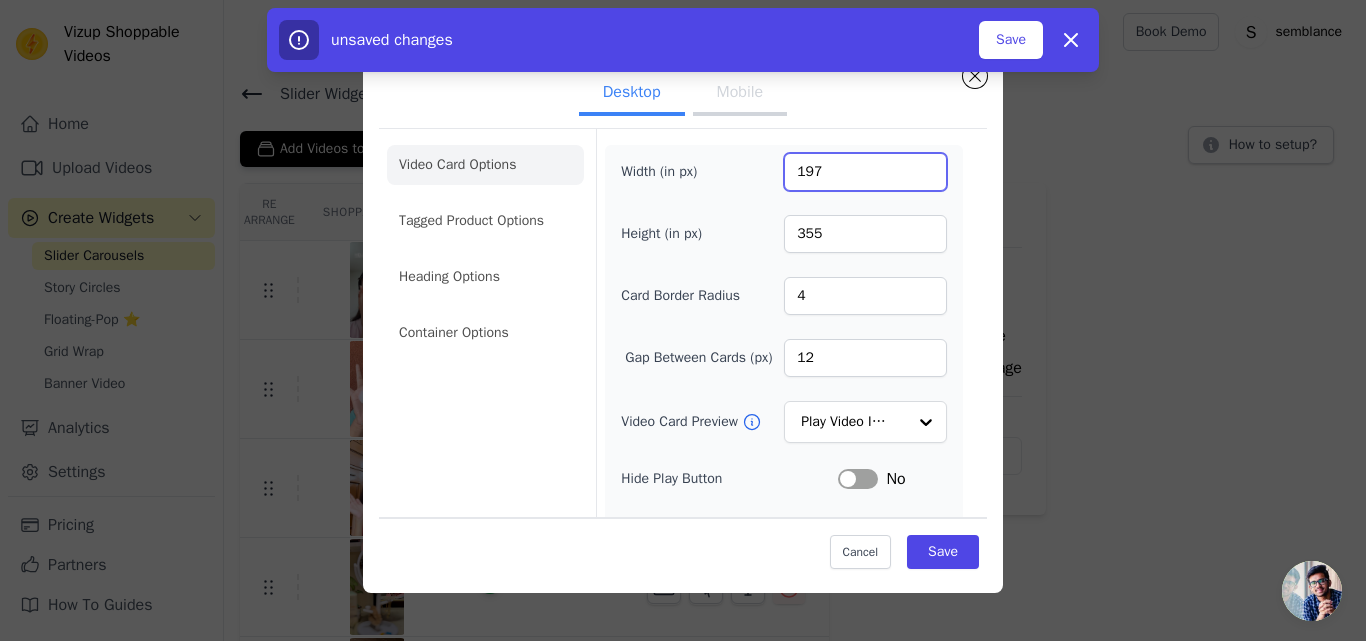 click on "197" at bounding box center [865, 172] 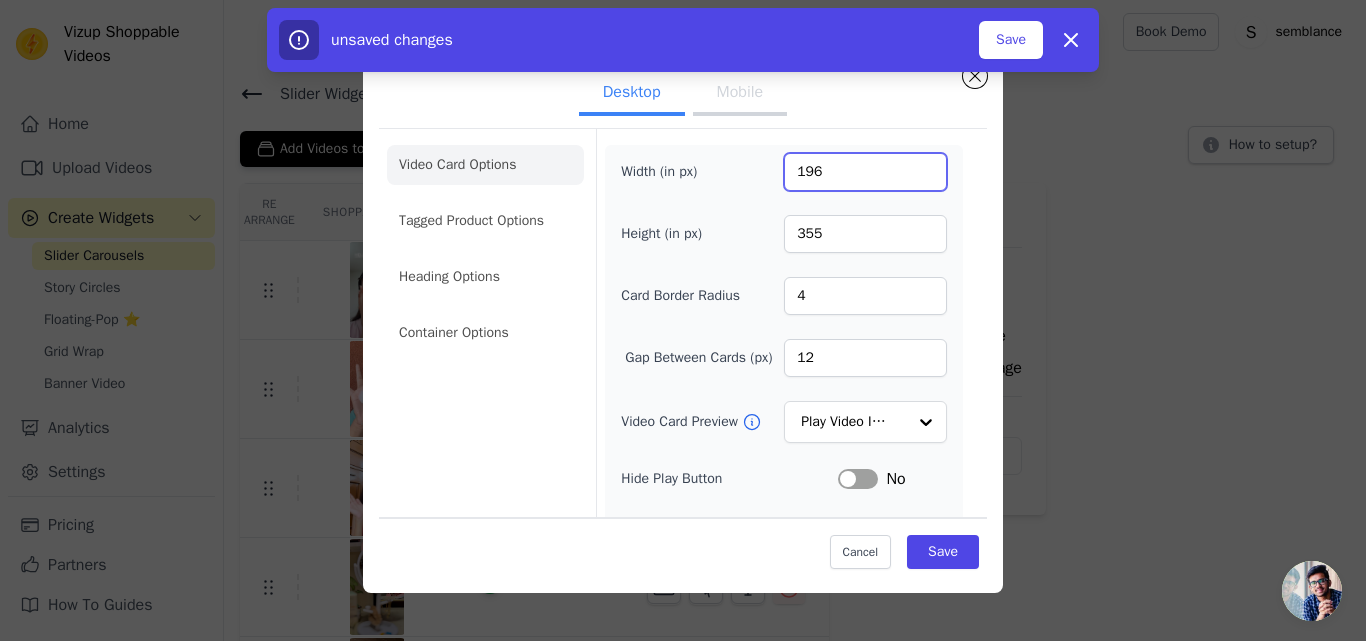 click on "196" at bounding box center [865, 172] 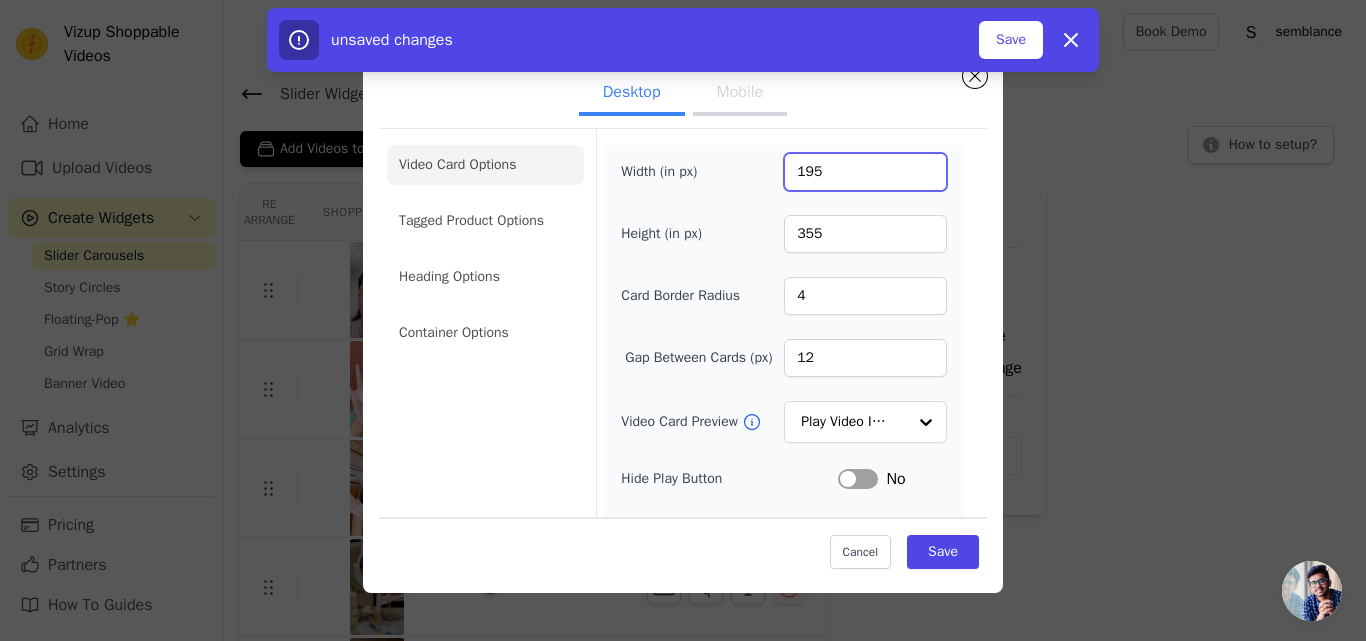 click on "195" at bounding box center (865, 172) 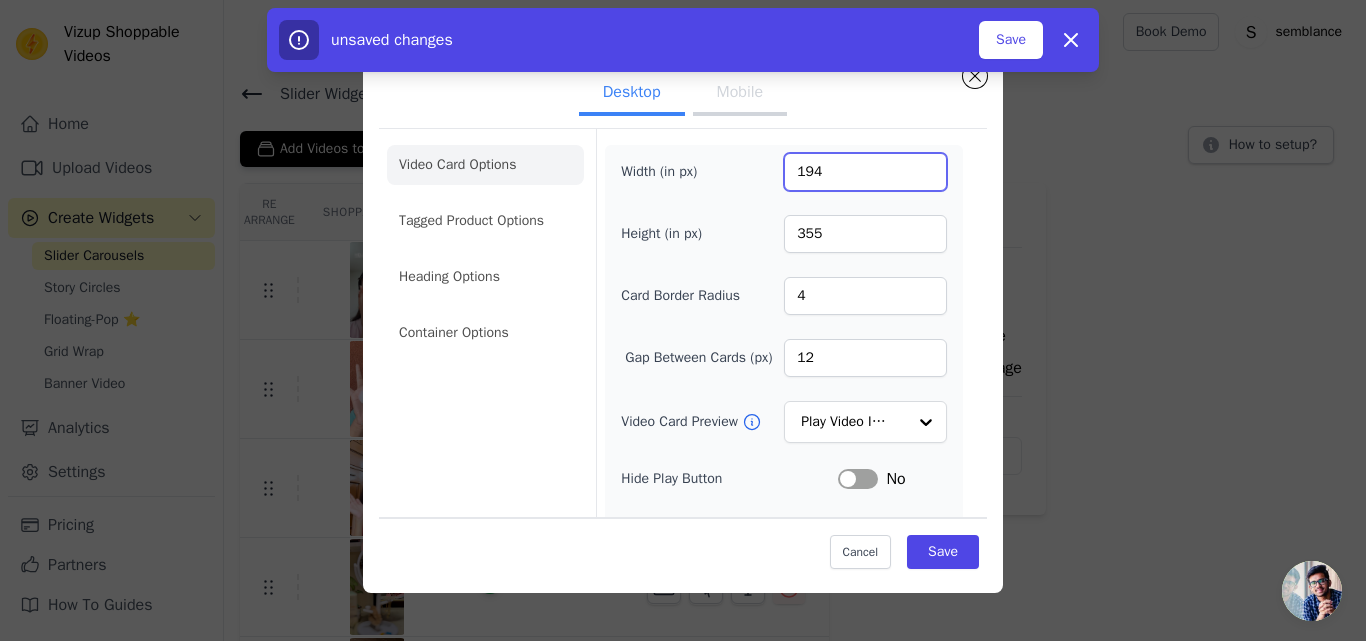 click on "194" at bounding box center [865, 172] 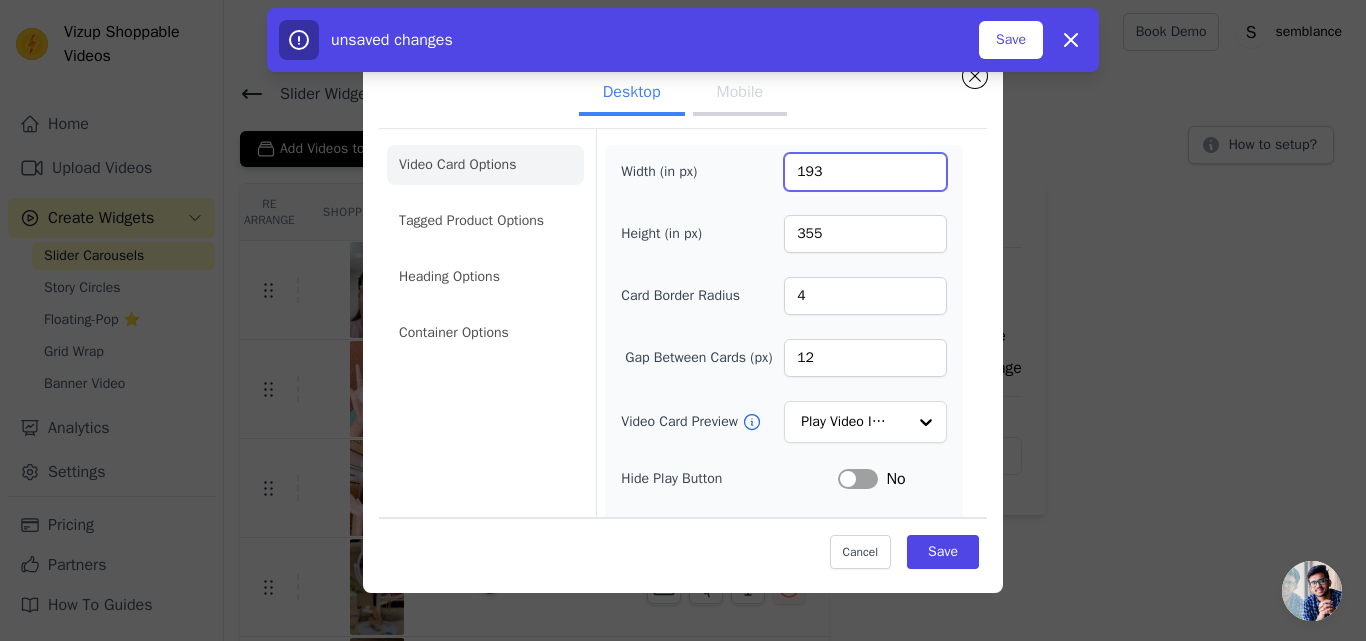 click on "193" at bounding box center [865, 172] 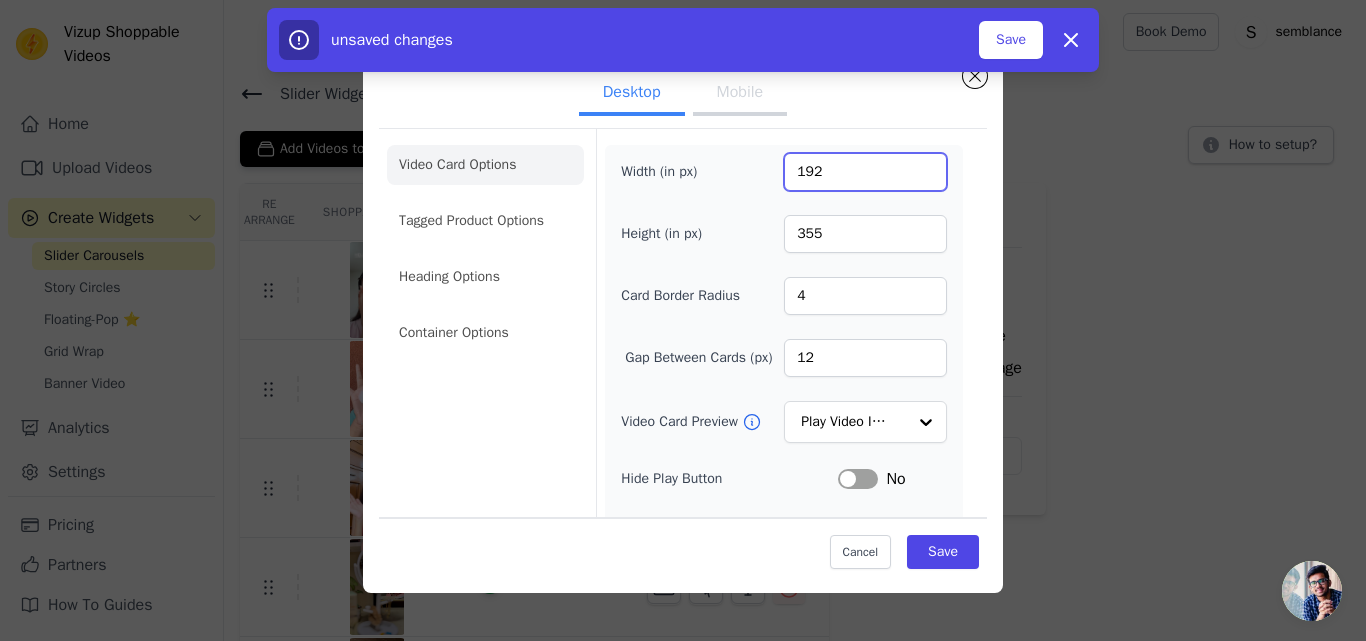 click on "192" at bounding box center (865, 172) 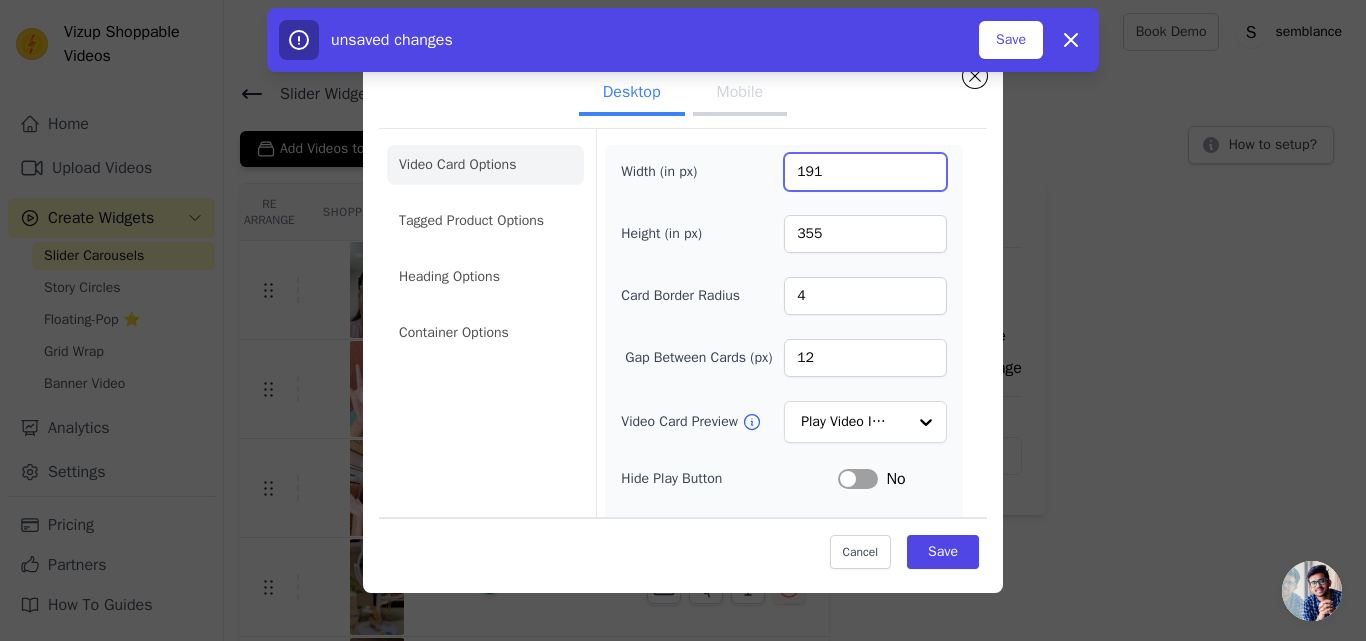 click on "191" at bounding box center [865, 172] 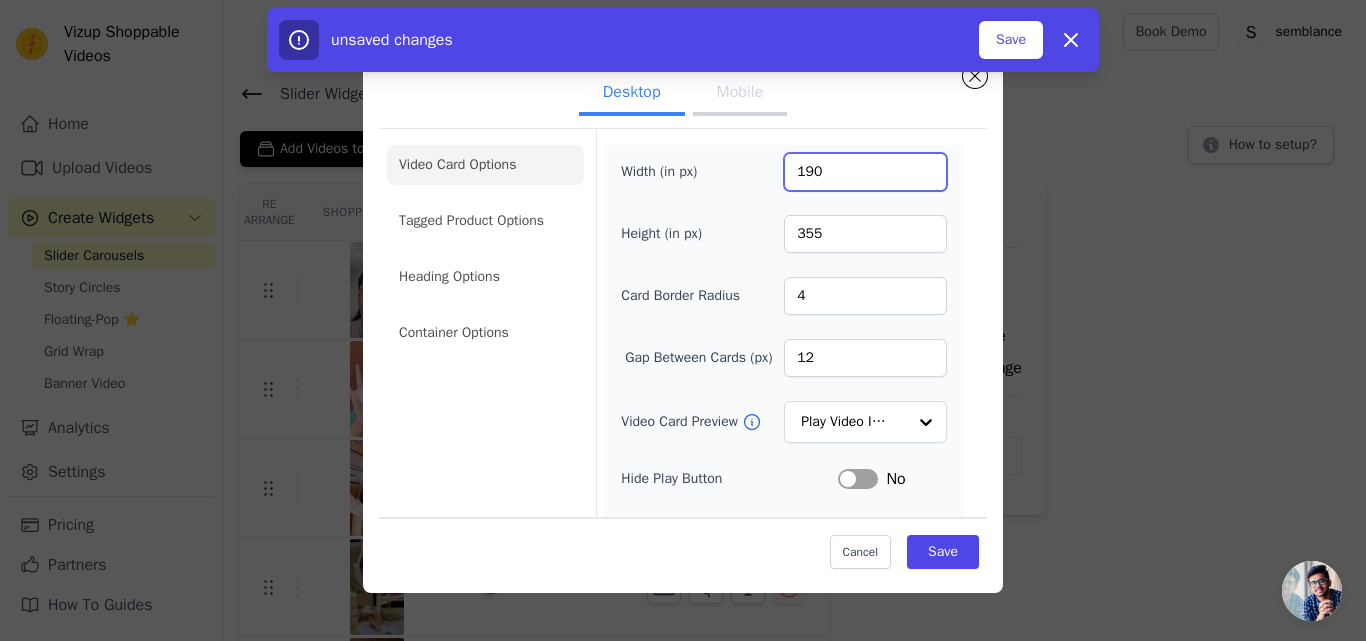 click on "190" at bounding box center (865, 172) 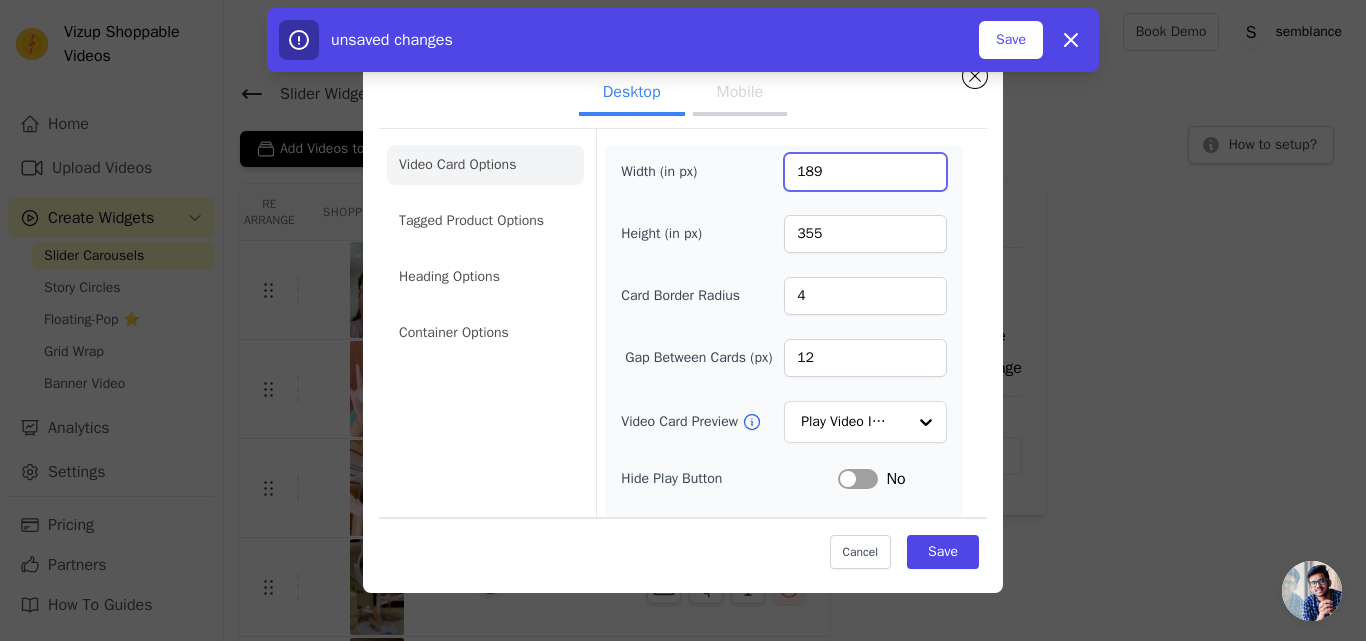 click on "189" at bounding box center [865, 172] 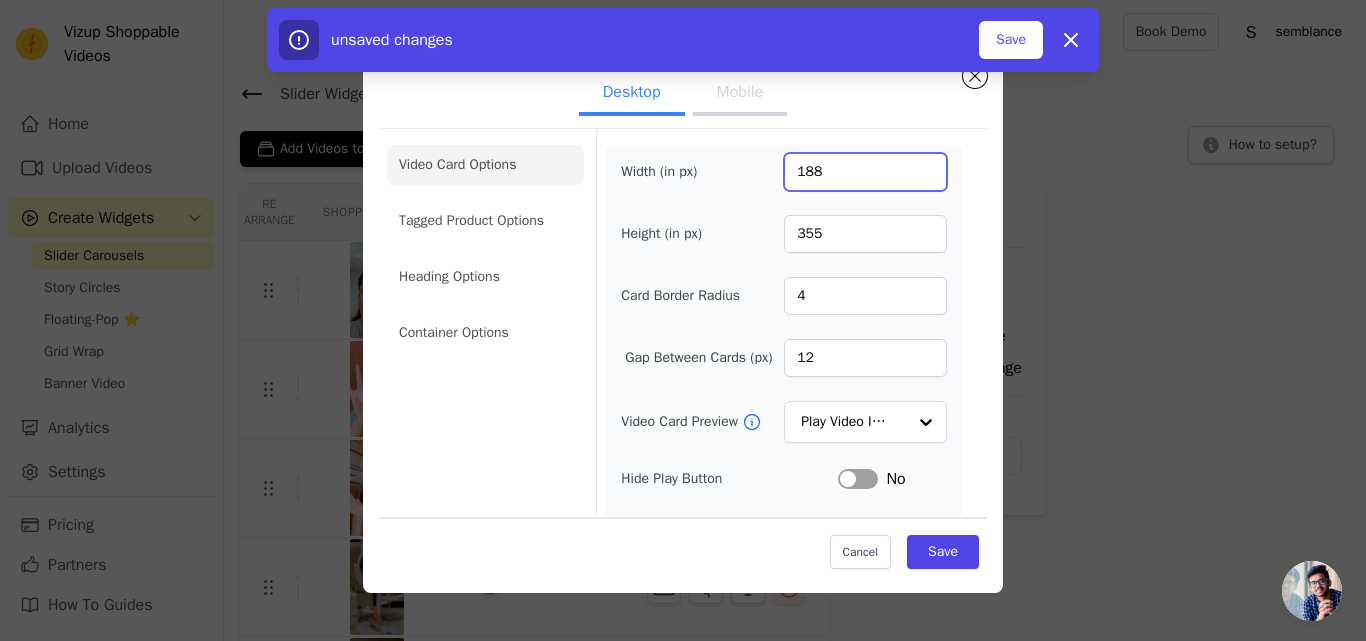 click on "188" at bounding box center (865, 172) 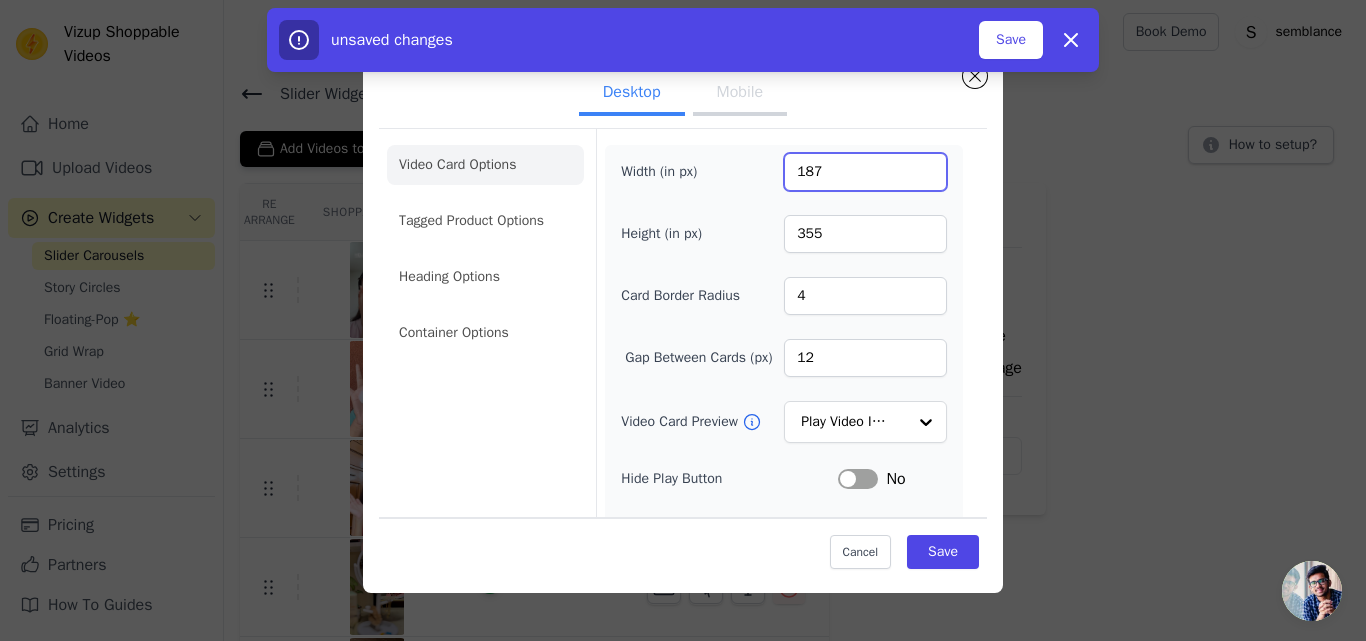 click on "187" at bounding box center [865, 172] 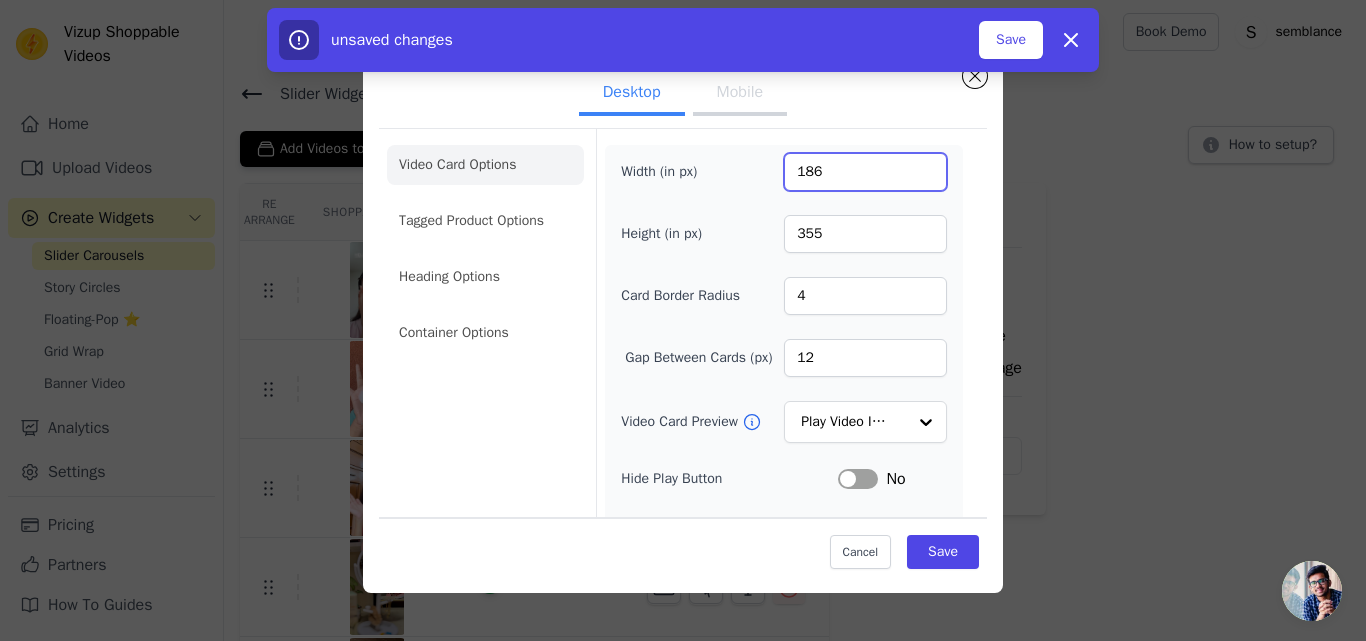 click on "186" at bounding box center [865, 172] 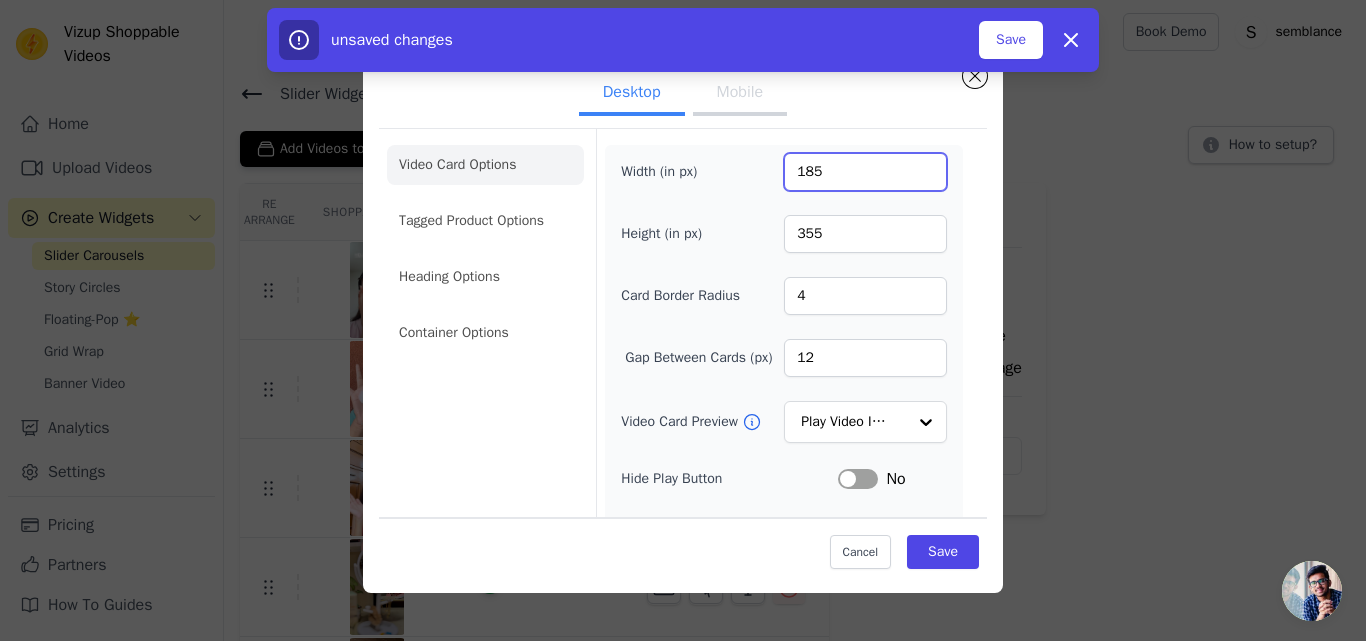 click on "185" at bounding box center (865, 172) 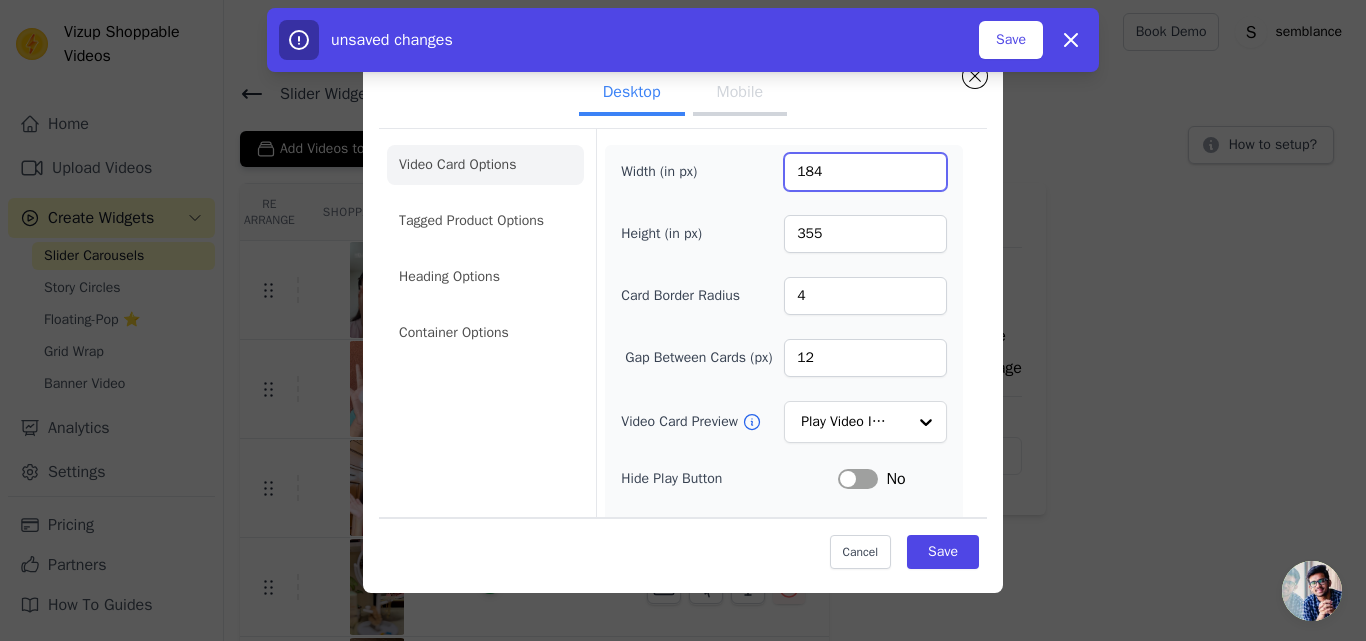 click on "184" at bounding box center [865, 172] 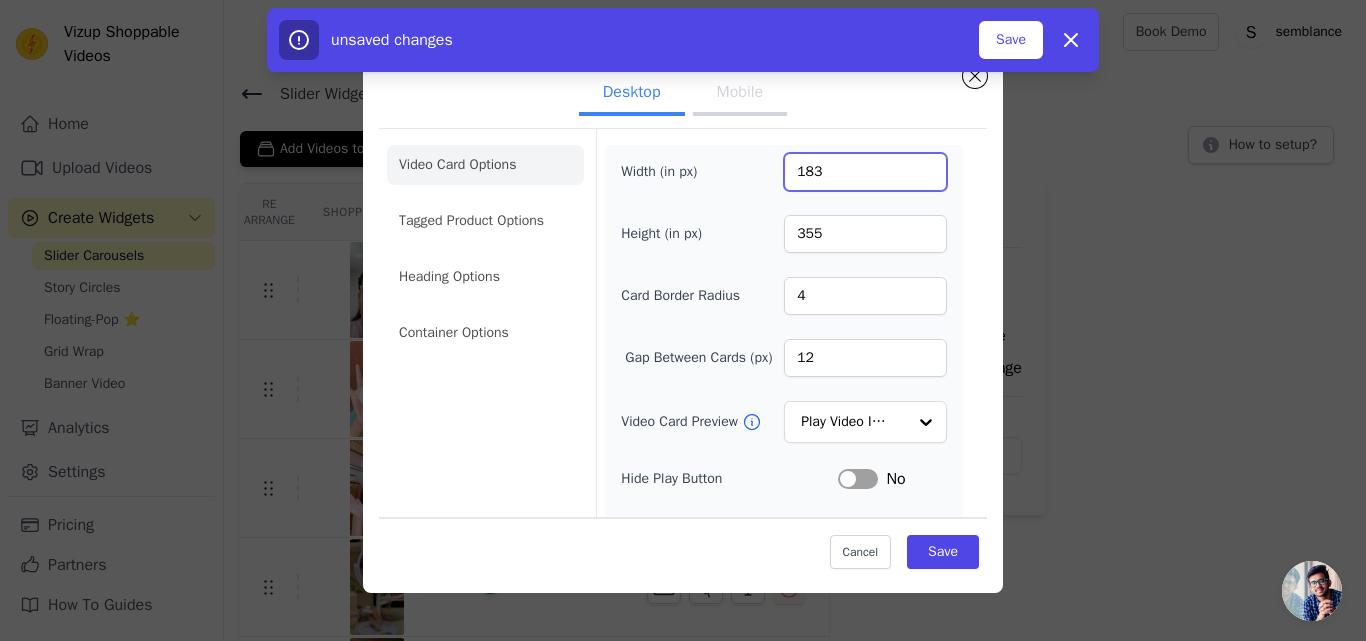 click on "183" at bounding box center [865, 172] 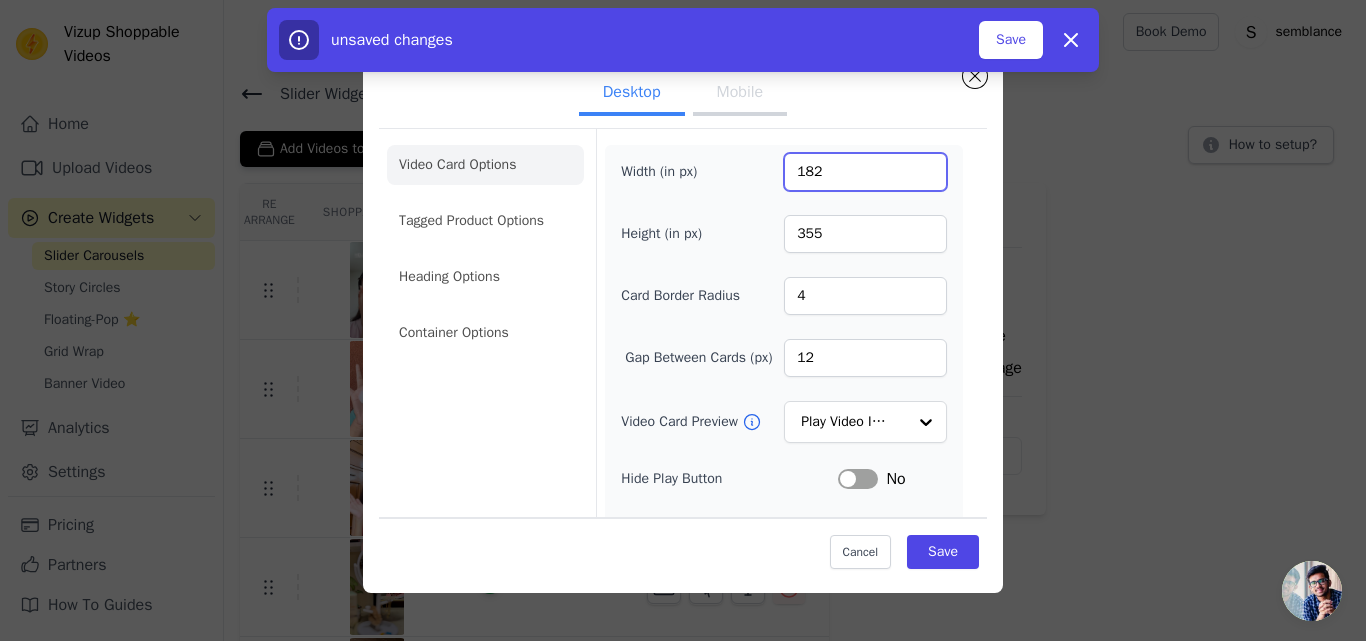 click on "182" at bounding box center [865, 172] 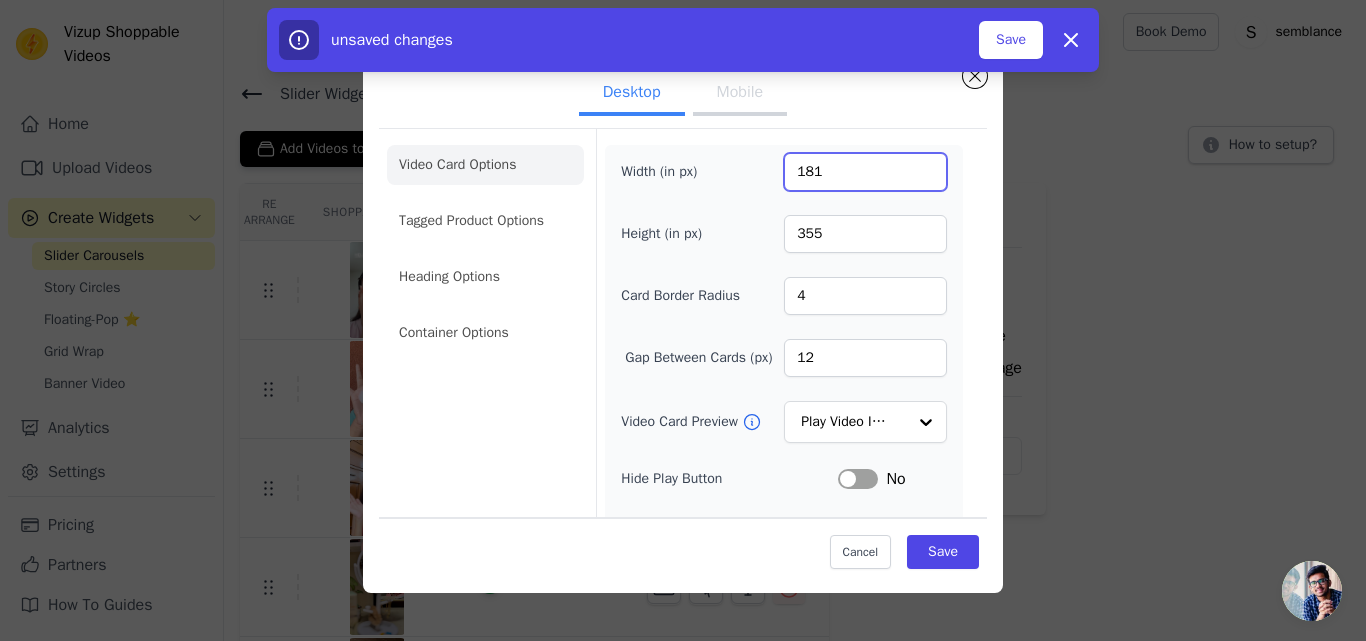 click on "181" at bounding box center [865, 172] 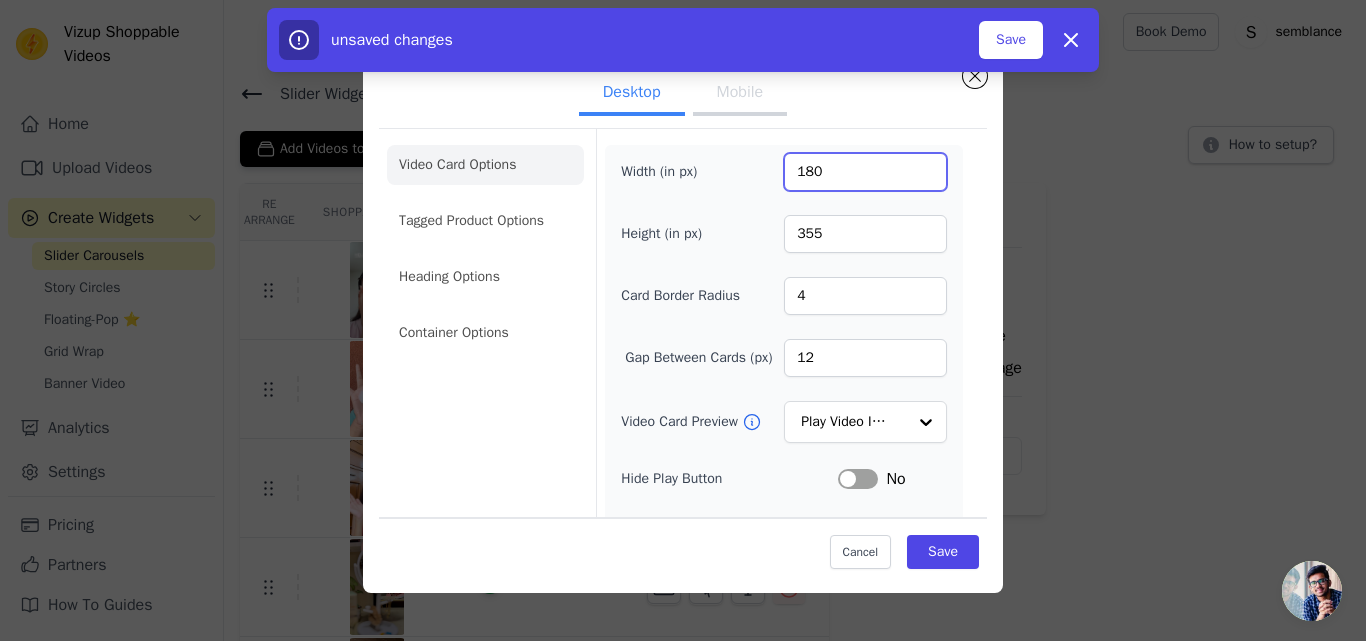 type on "180" 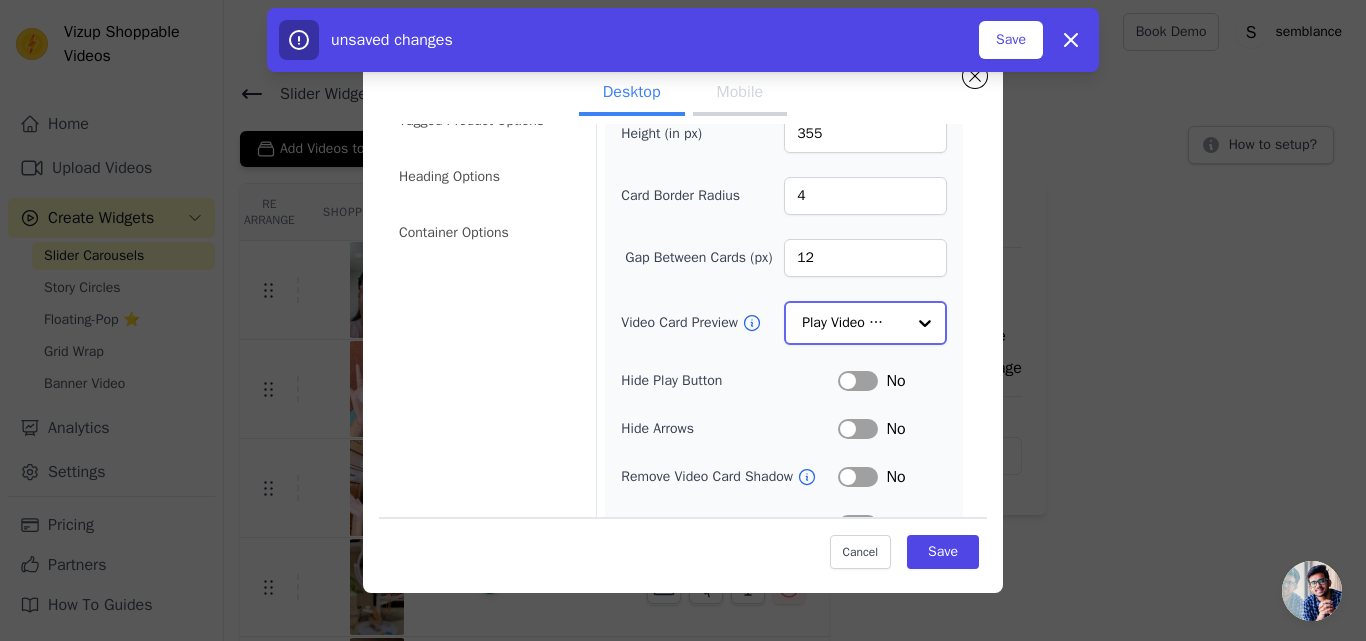 click on "Video Card Preview" 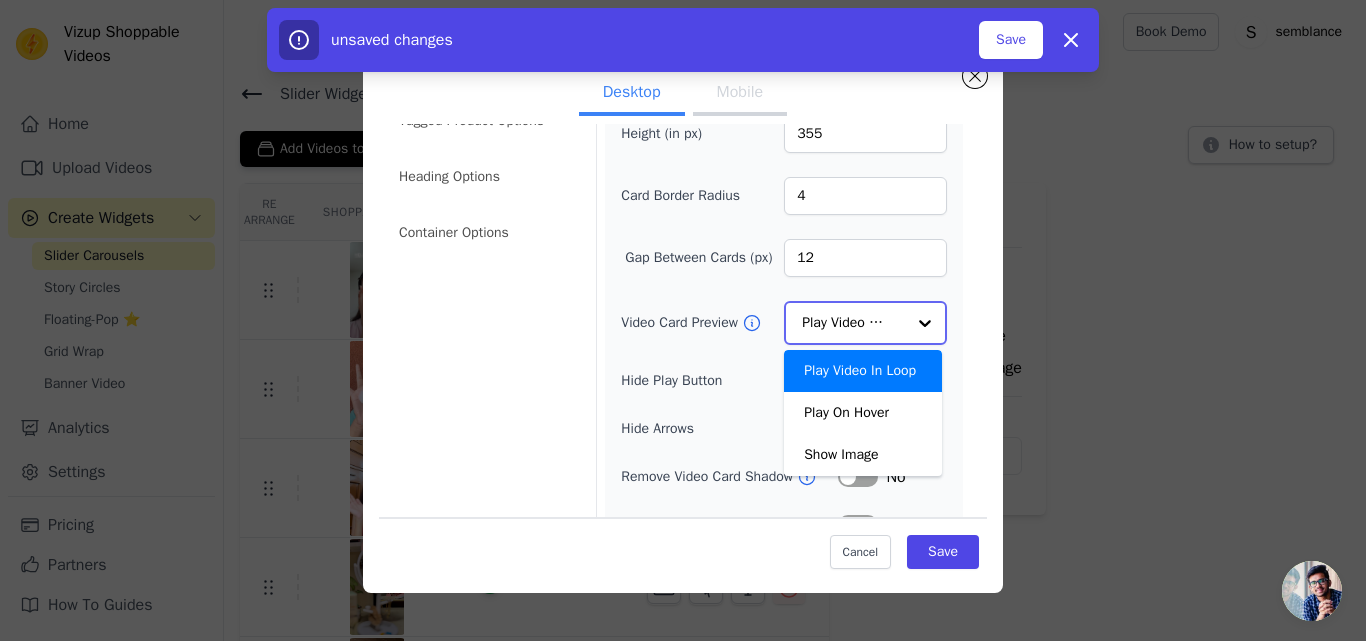 click on "Video Card Preview" 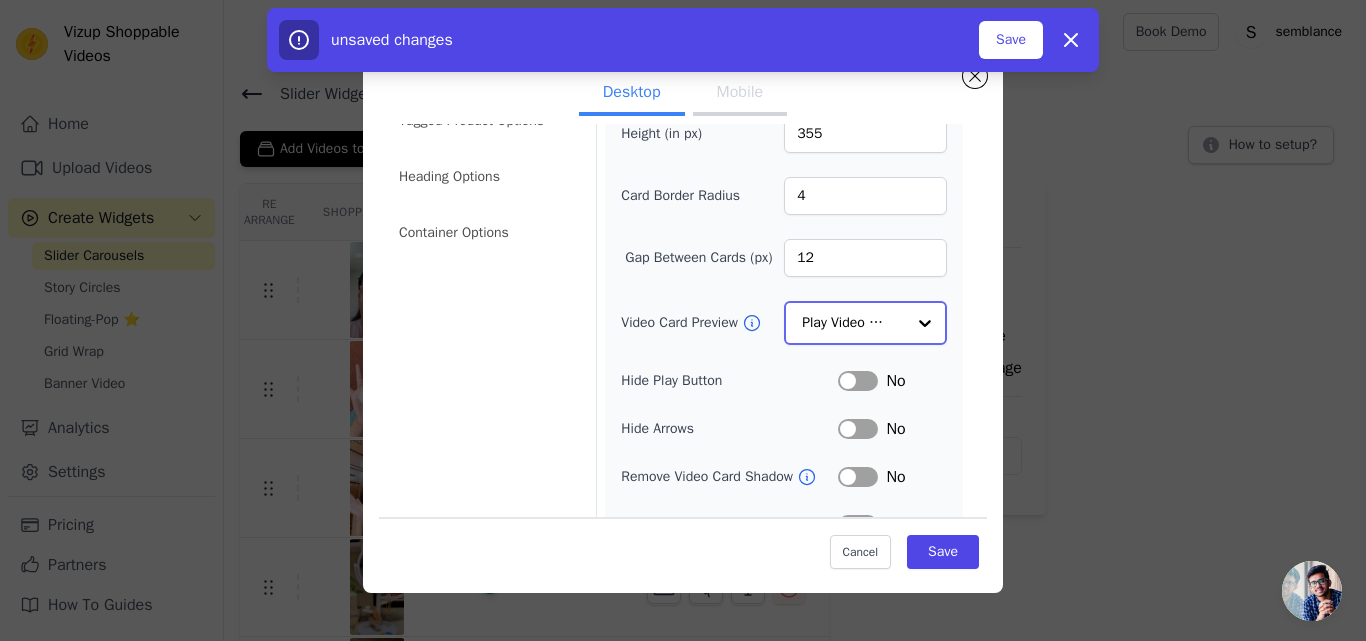 click on "Video Card Preview" 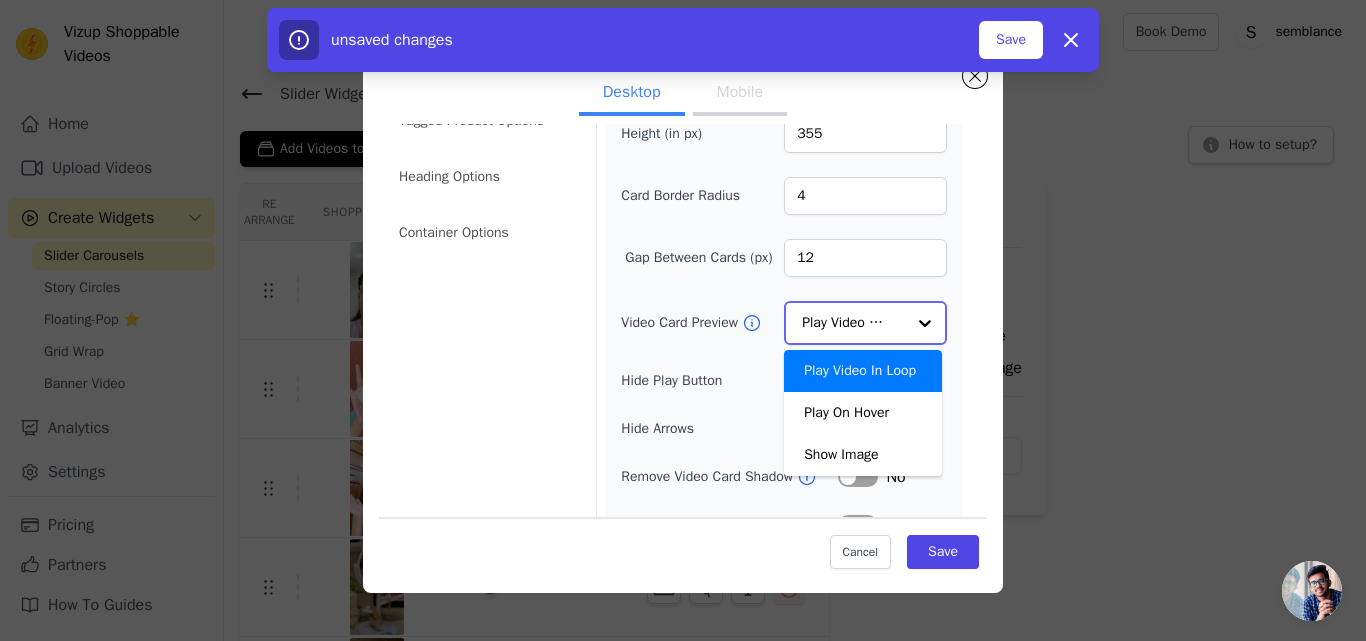 click on "Video Card Preview" 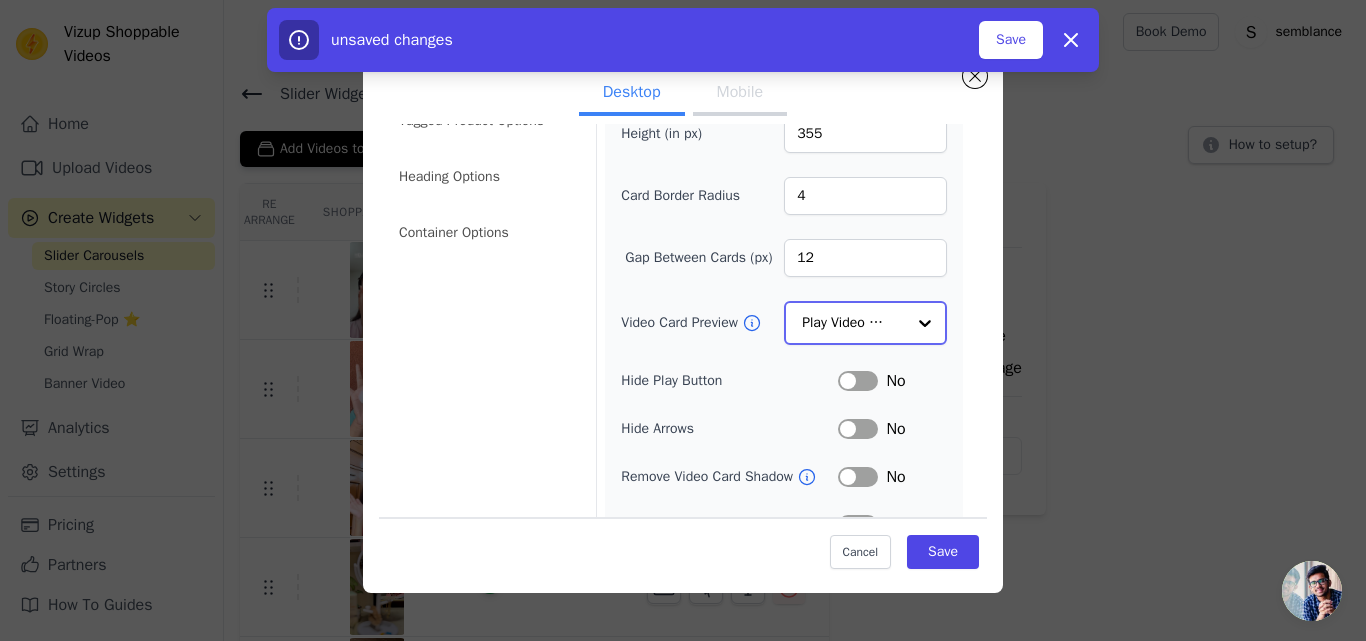 scroll, scrollTop: 232, scrollLeft: 0, axis: vertical 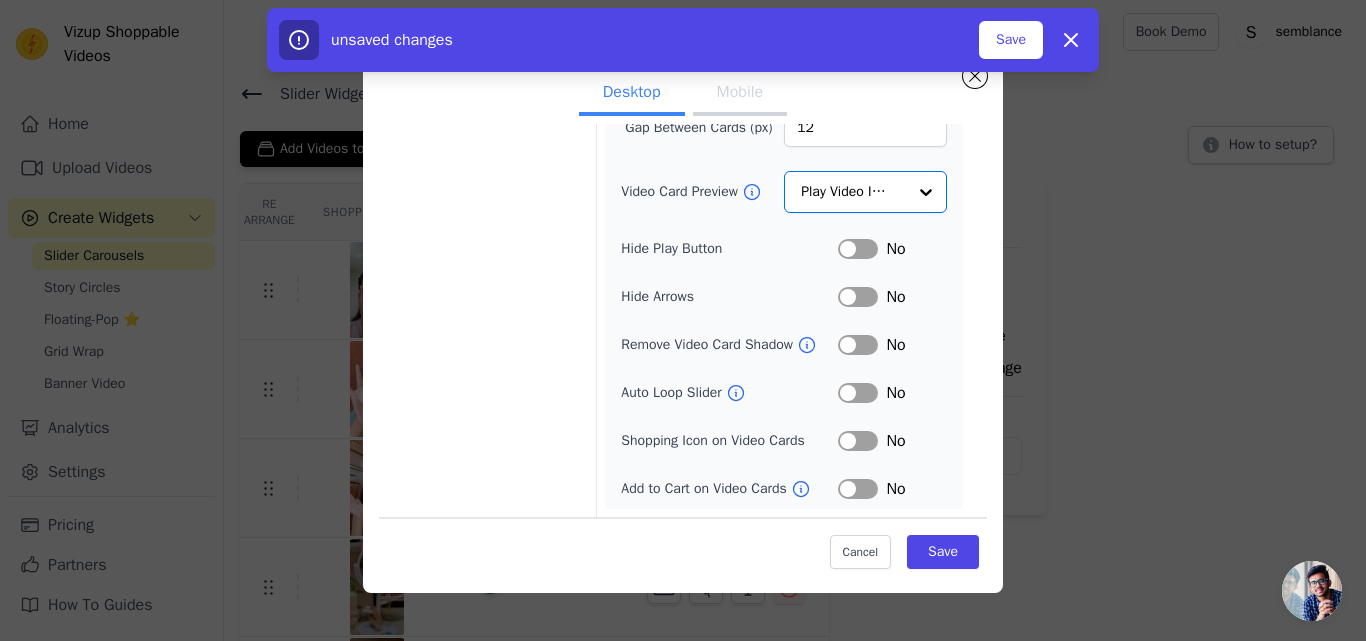 click on "Label" at bounding box center [858, 249] 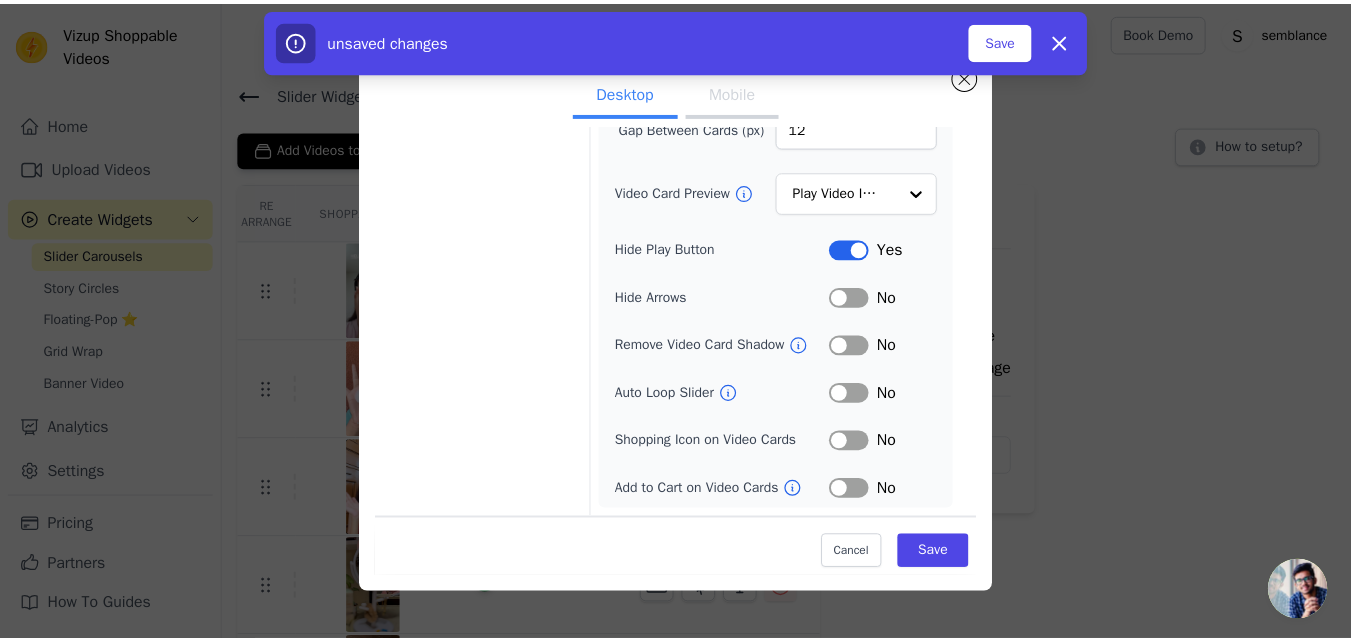 scroll, scrollTop: 0, scrollLeft: 0, axis: both 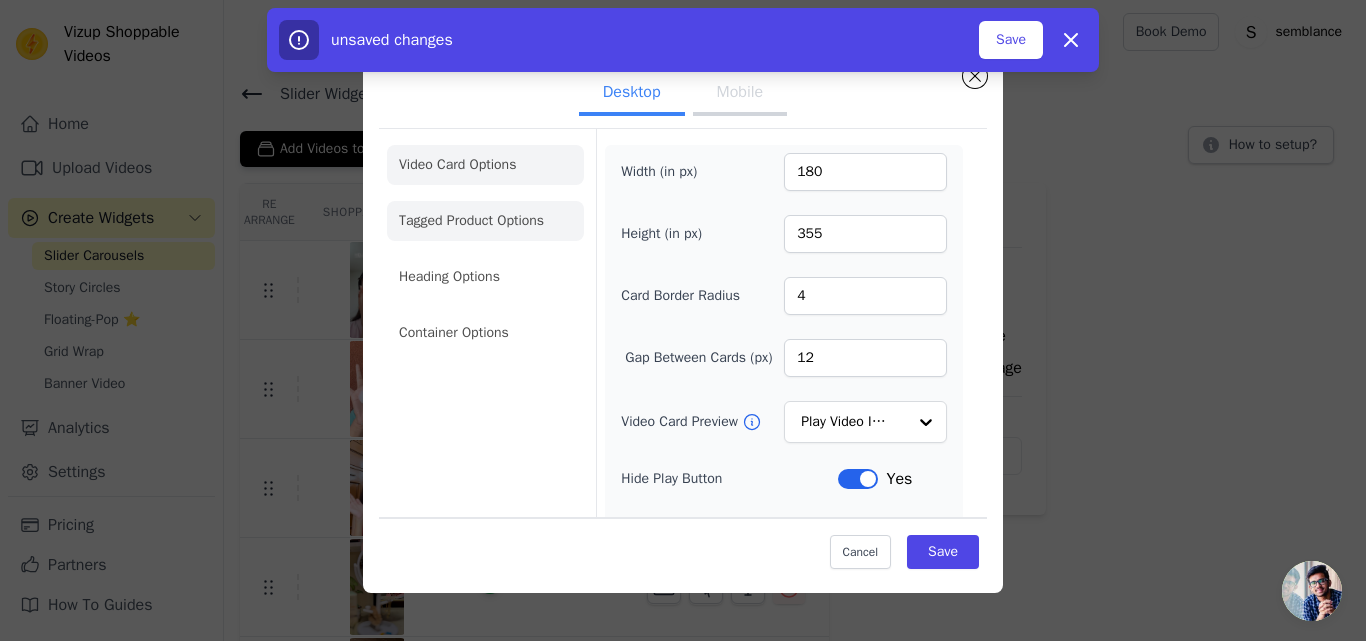 click on "Tagged Product Options" 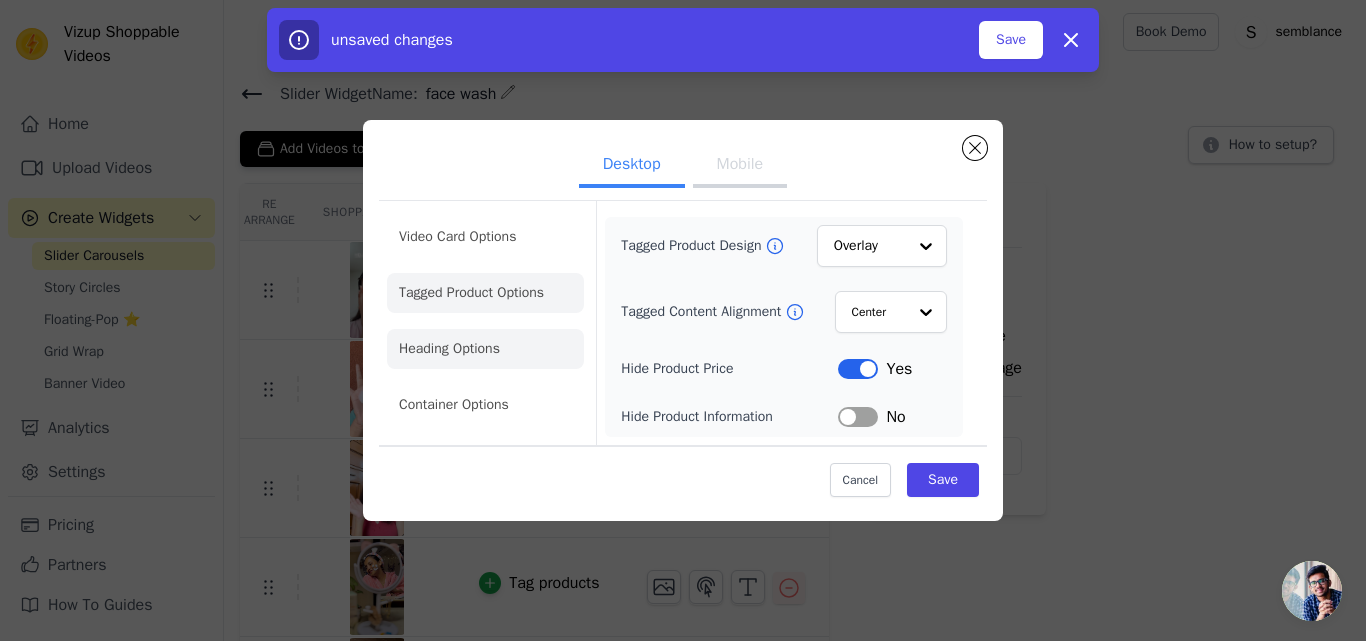 click on "Heading Options" 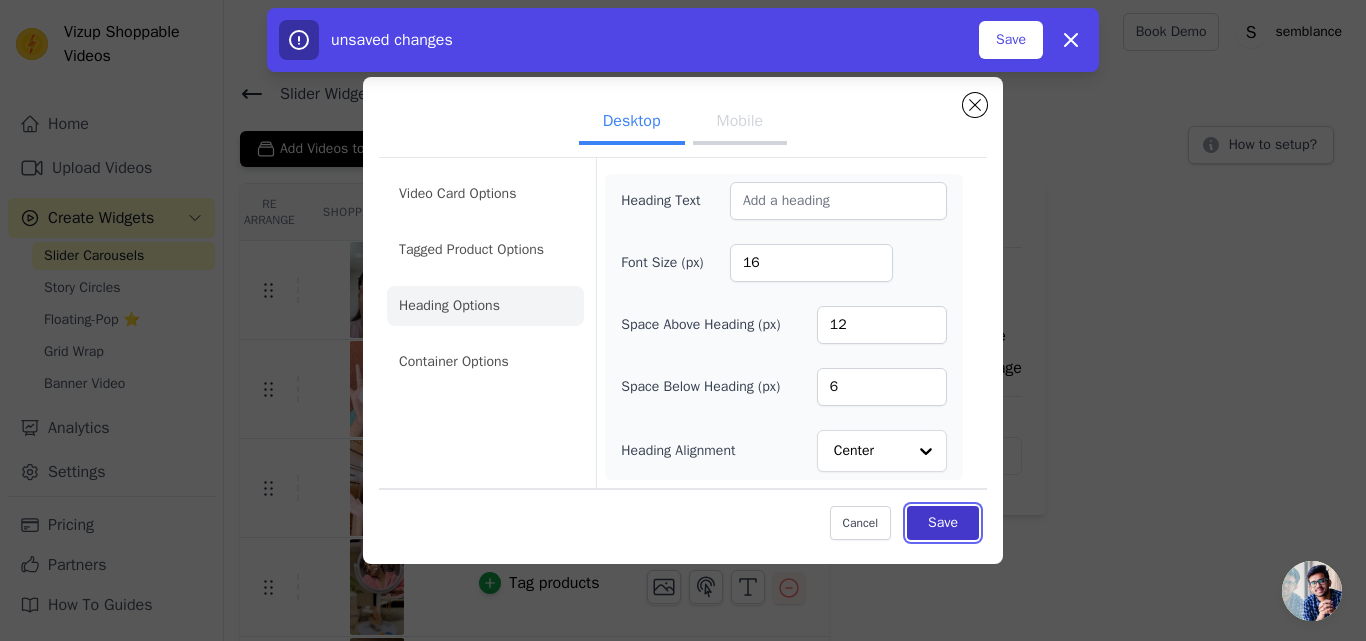 click on "Save" at bounding box center [943, 523] 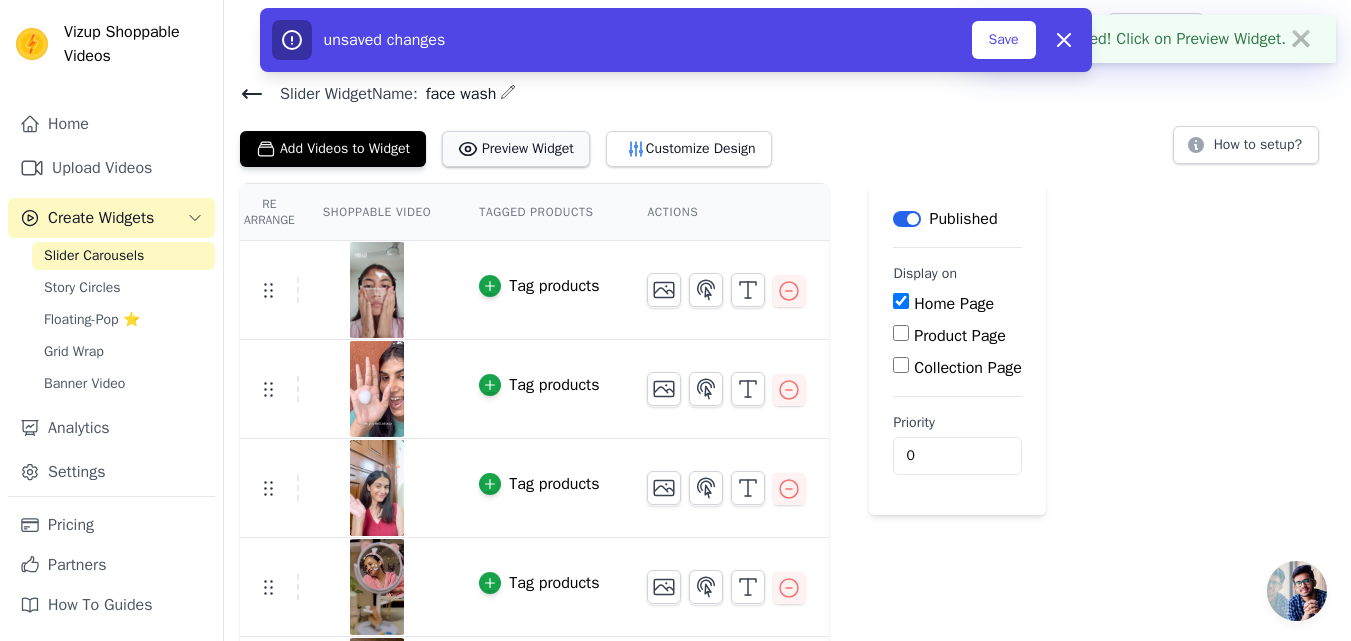 click on "Preview Widget" at bounding box center (516, 149) 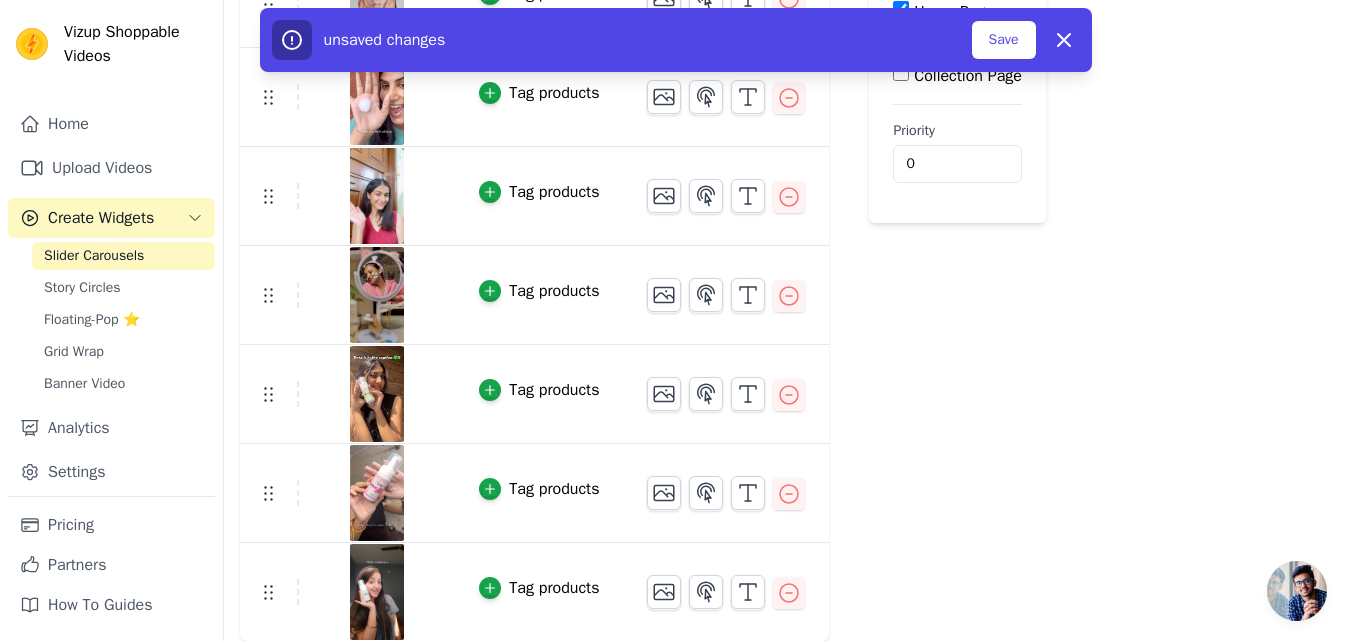 scroll, scrollTop: 0, scrollLeft: 0, axis: both 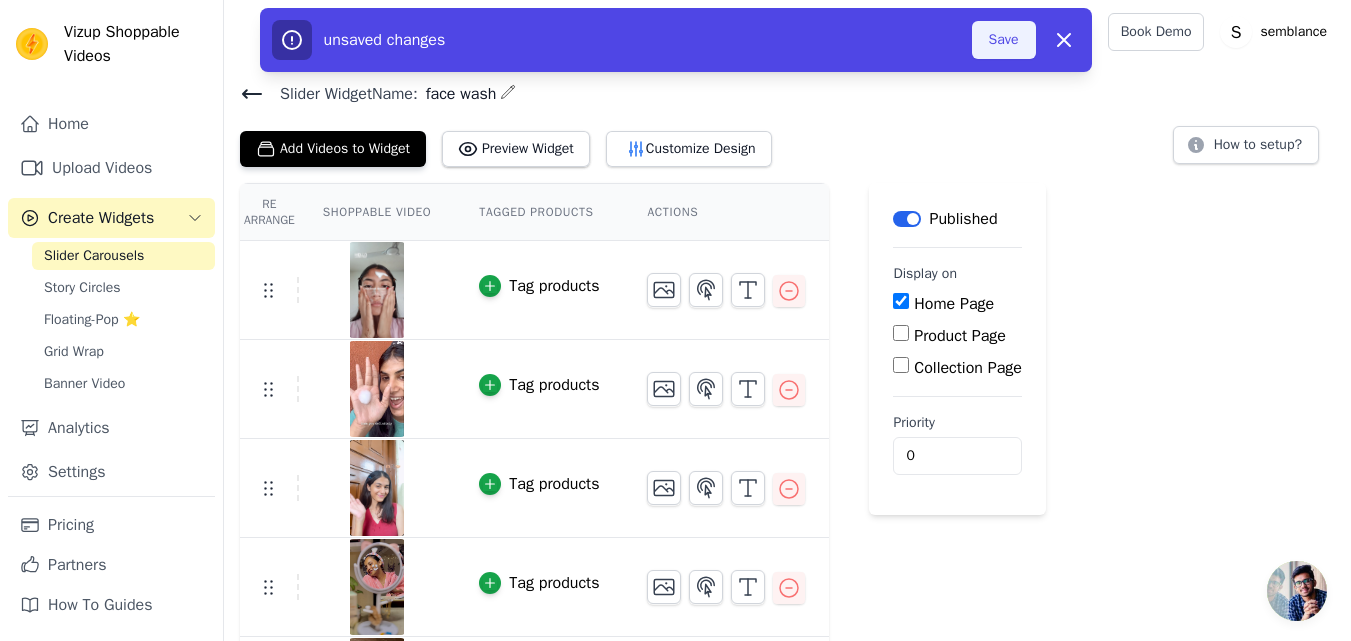 click on "Save" at bounding box center [1004, 40] 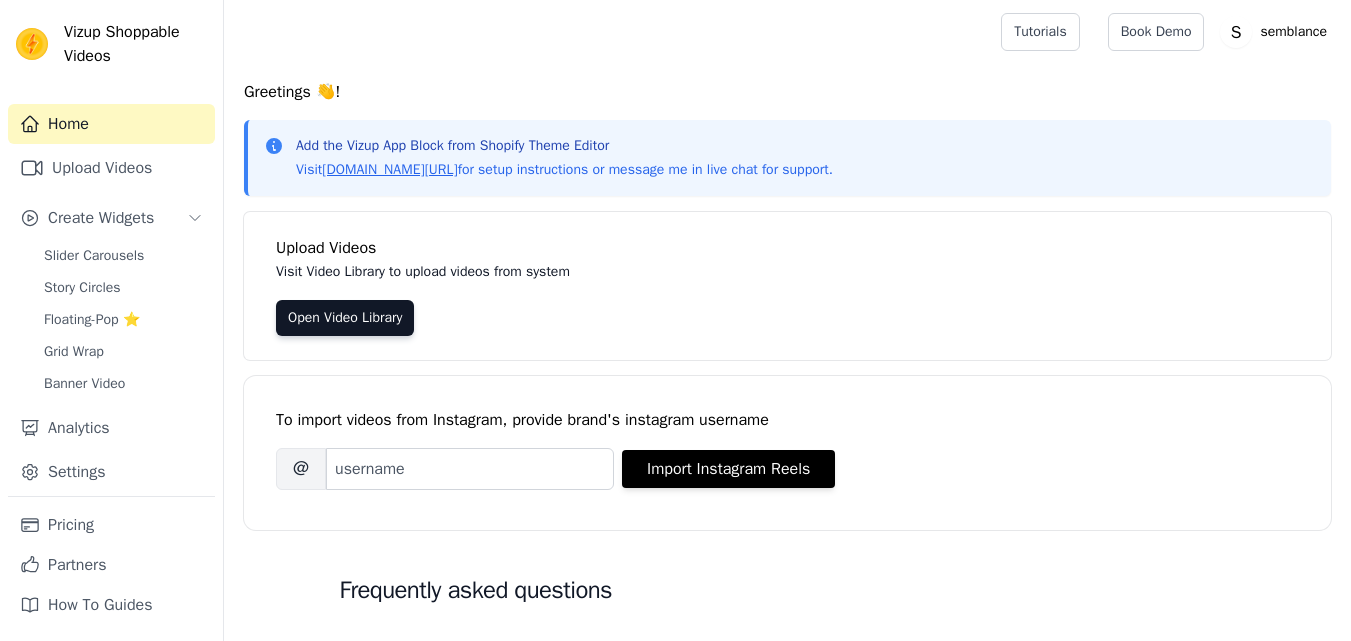 scroll, scrollTop: 0, scrollLeft: 0, axis: both 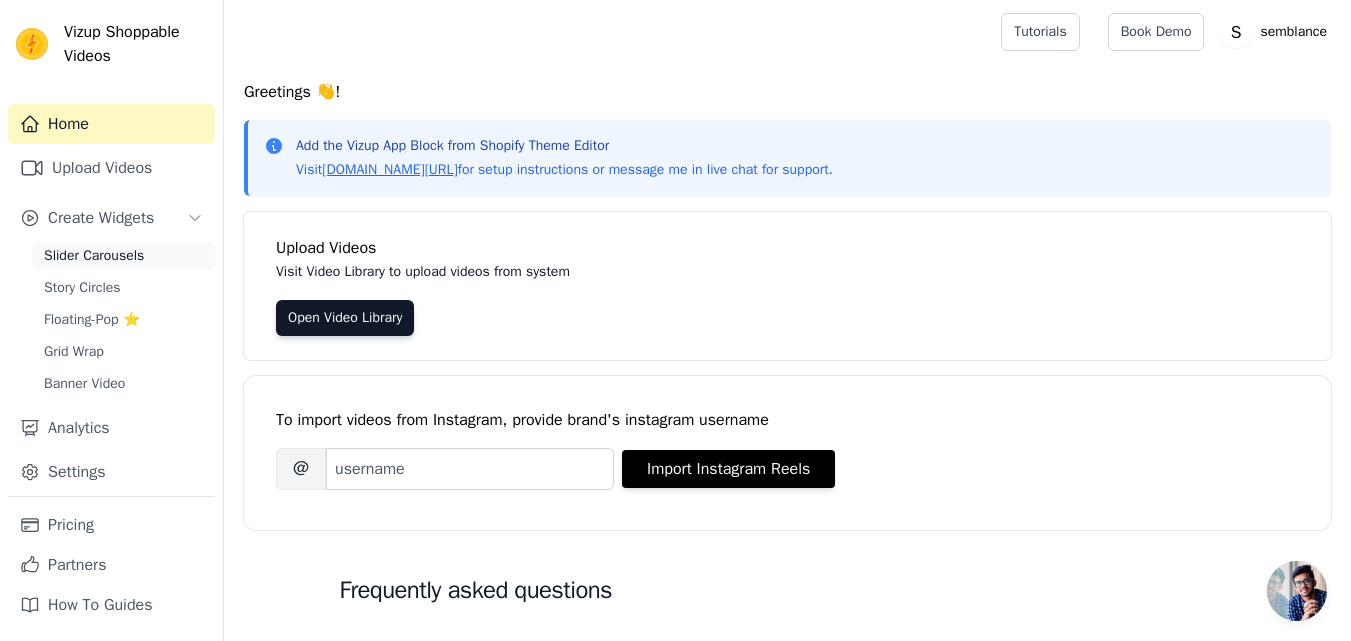 click on "Slider Carousels" at bounding box center [94, 256] 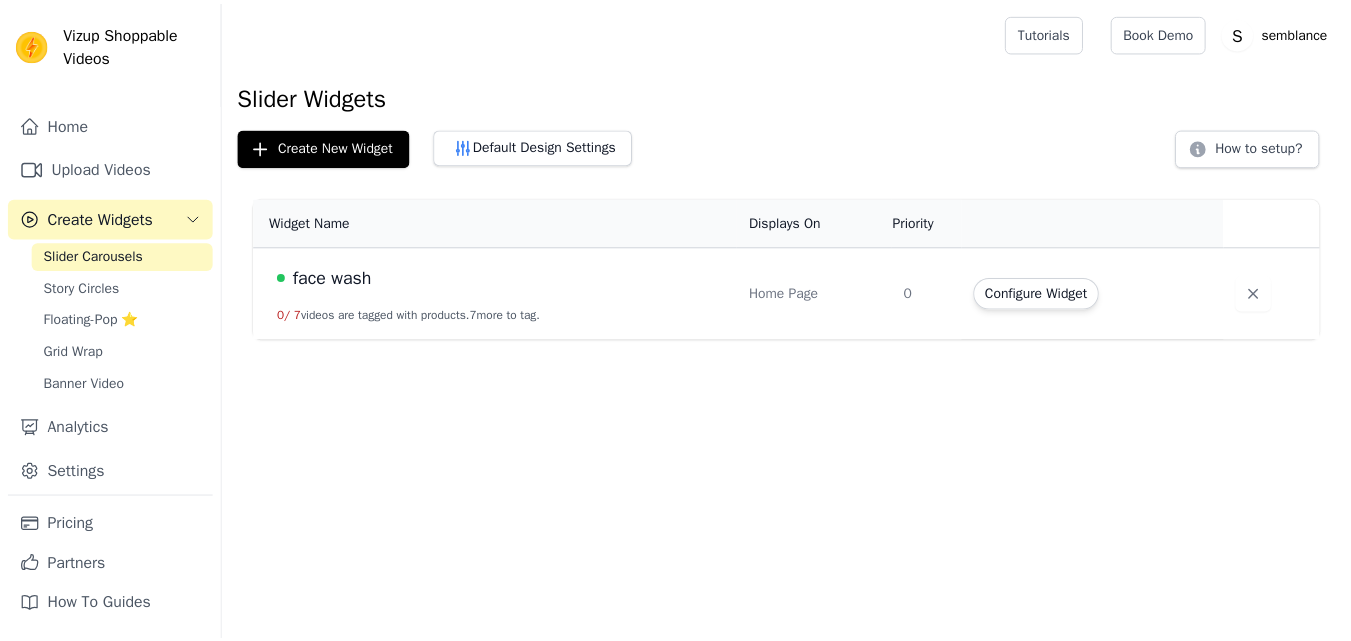 scroll, scrollTop: 0, scrollLeft: 0, axis: both 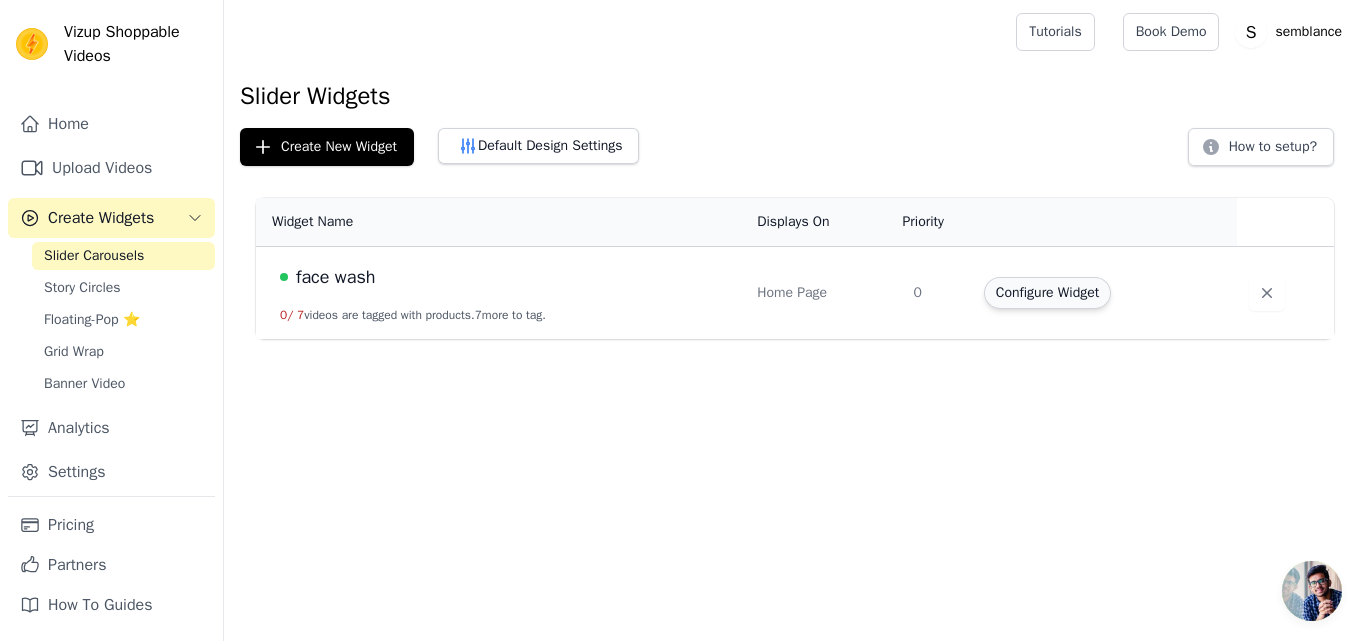 click on "Configure Widget" at bounding box center (1047, 293) 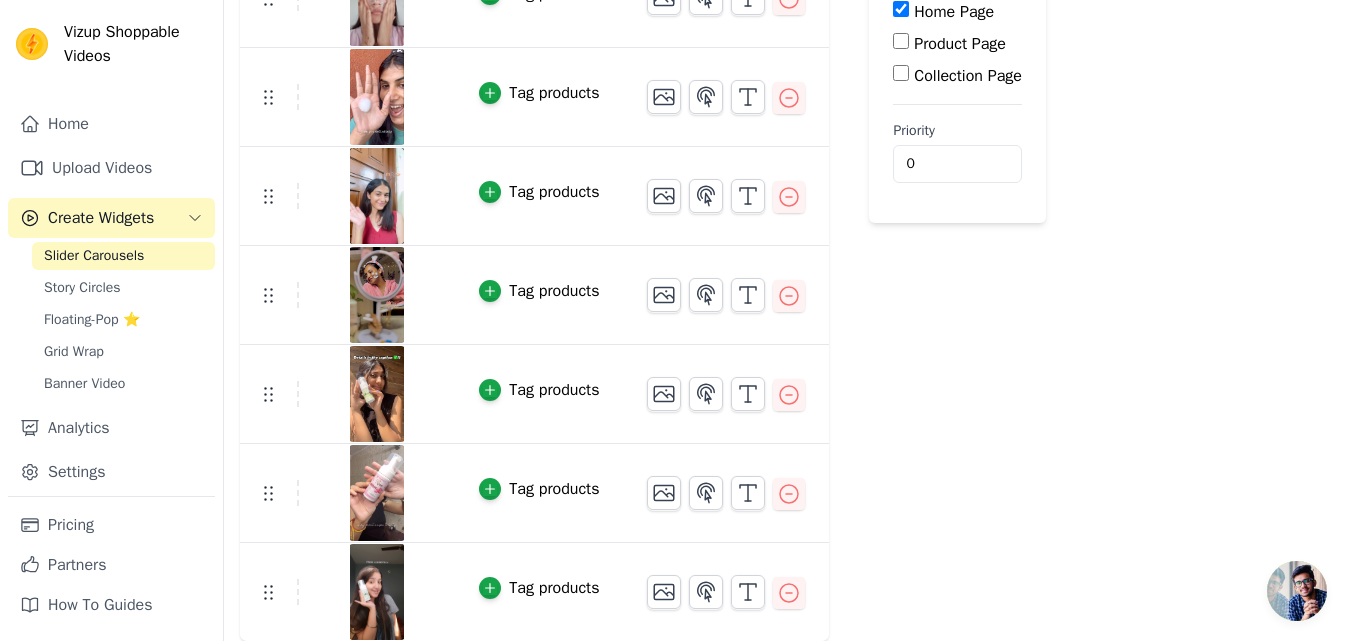 scroll, scrollTop: 0, scrollLeft: 0, axis: both 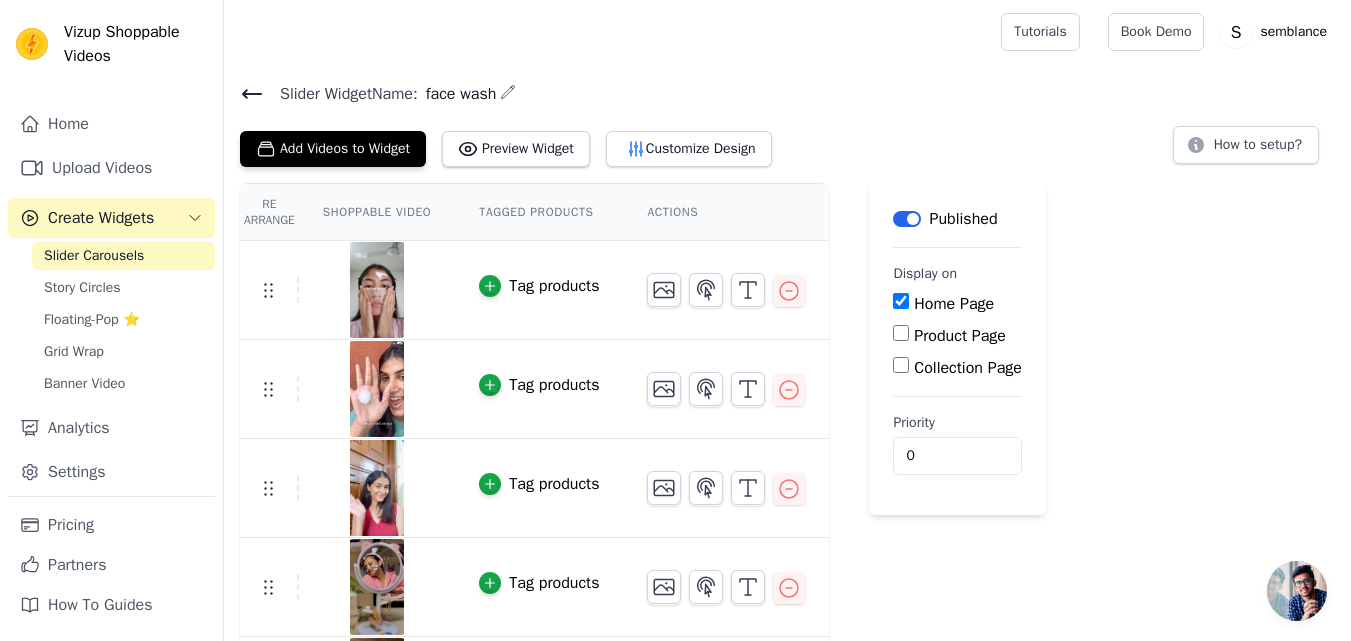 click on "Label" at bounding box center [907, 219] 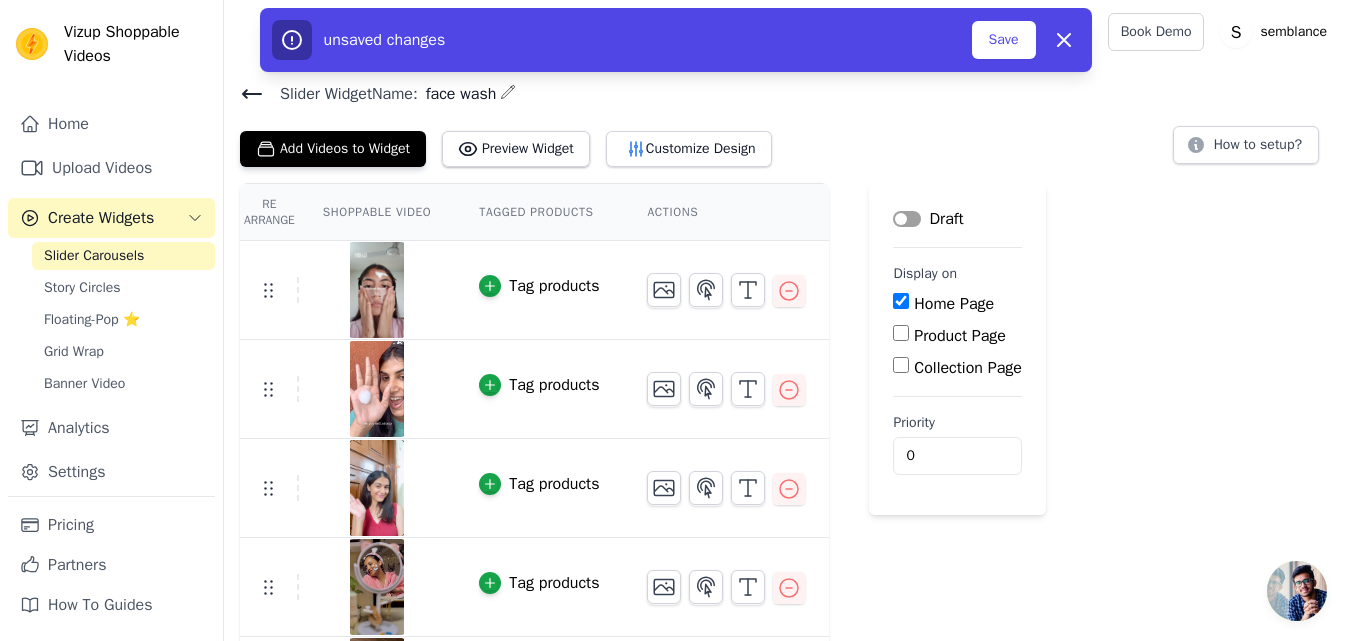 click on "Label" at bounding box center (907, 219) 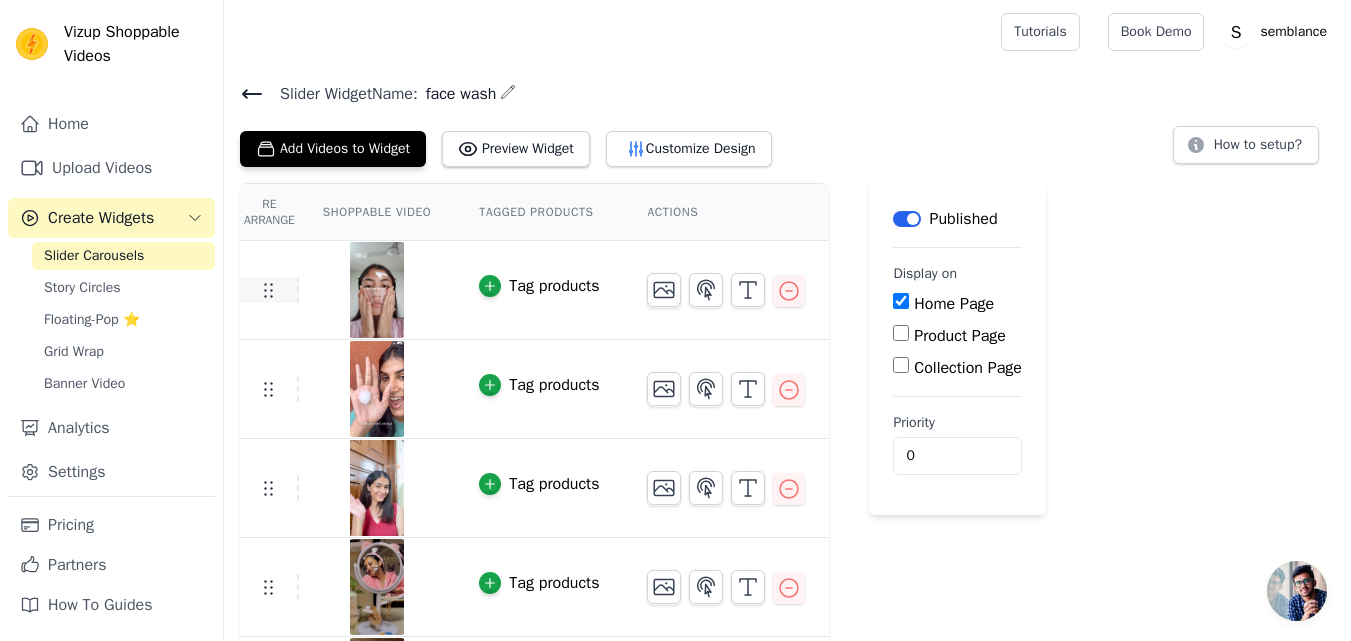 click 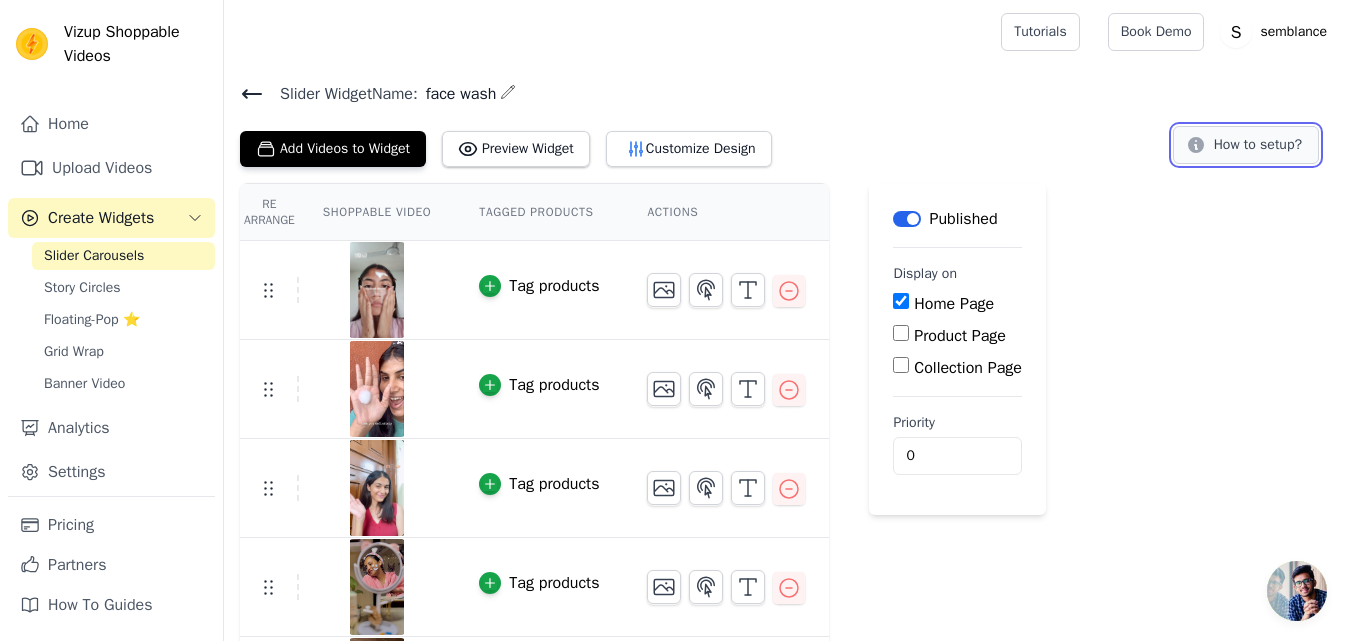 click on "How to setup?" at bounding box center [1246, 145] 